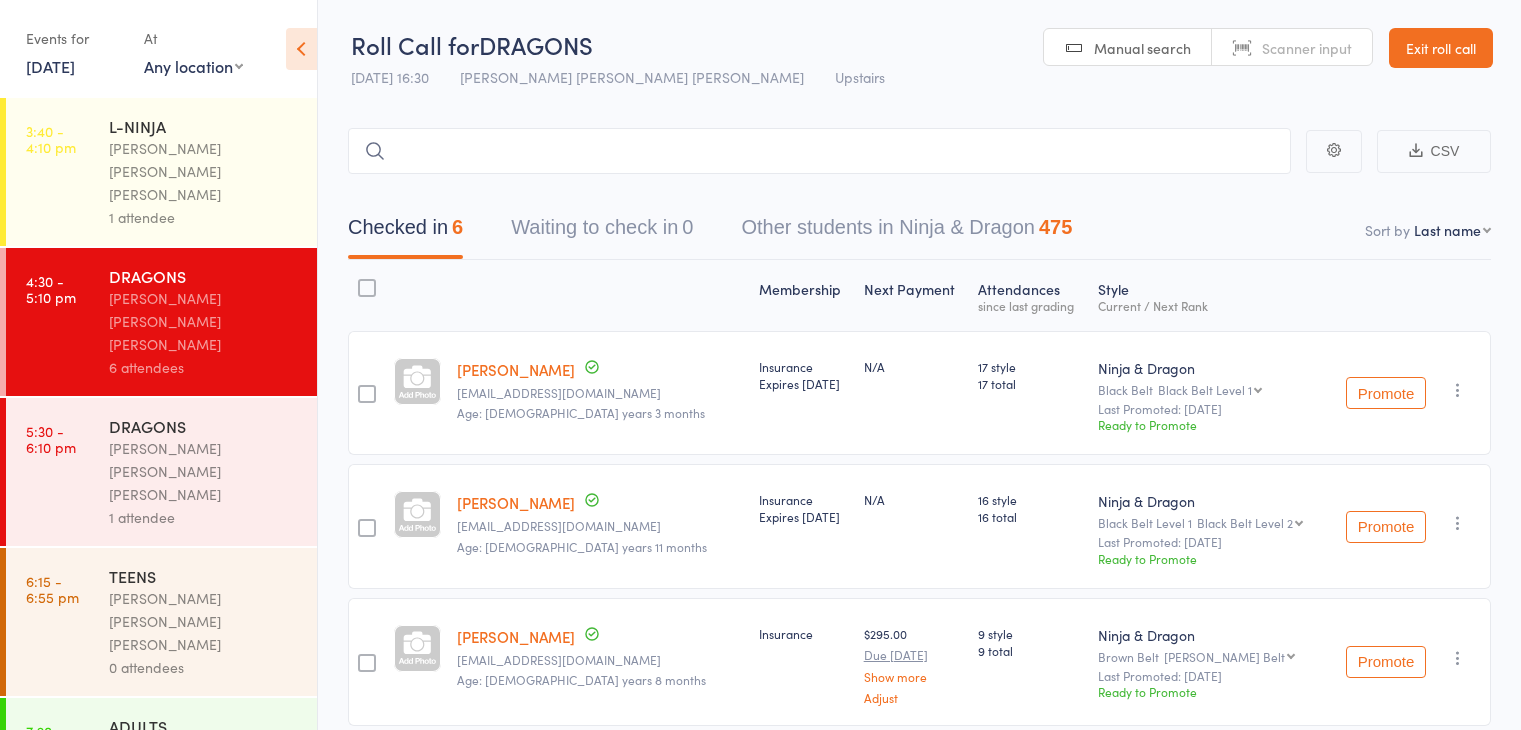 scroll, scrollTop: 0, scrollLeft: 0, axis: both 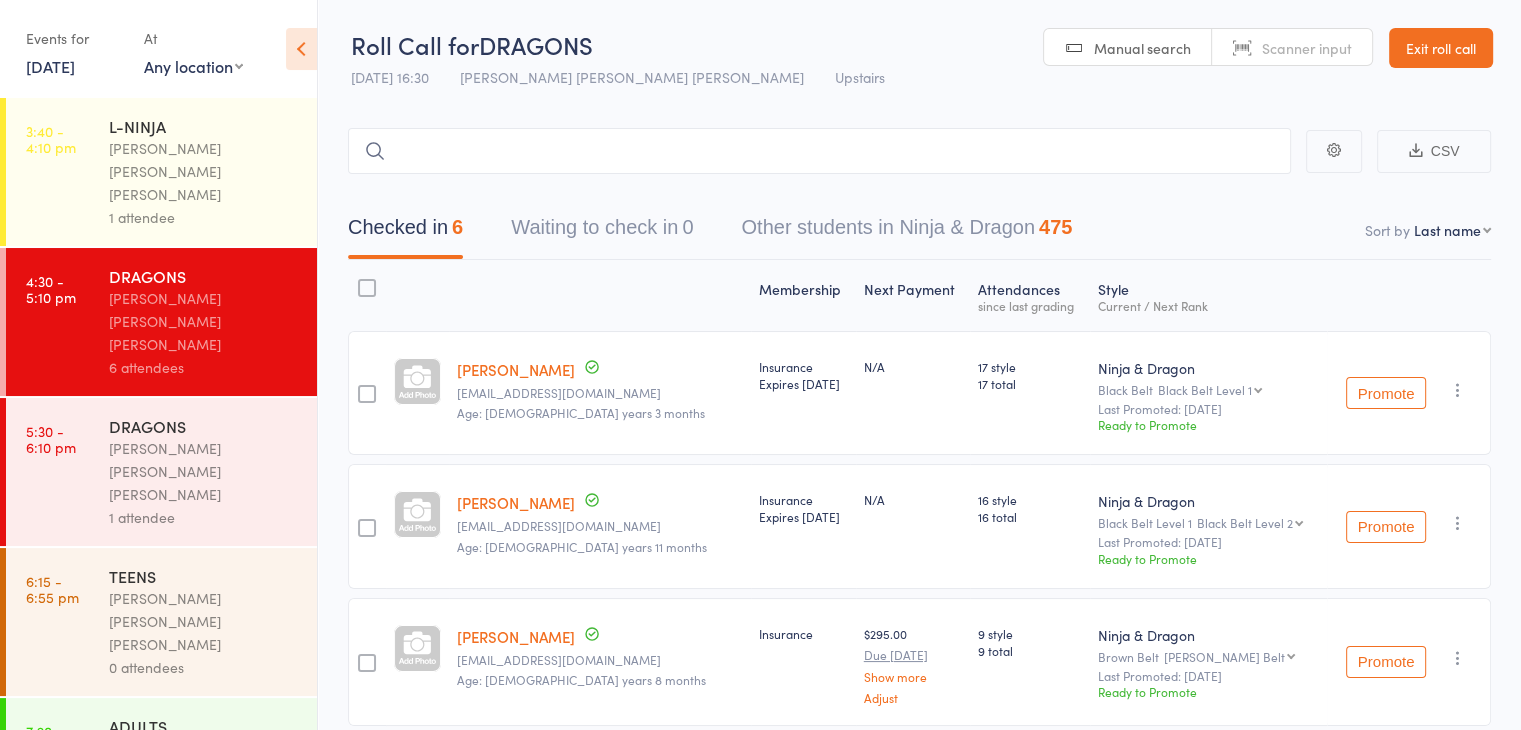 type 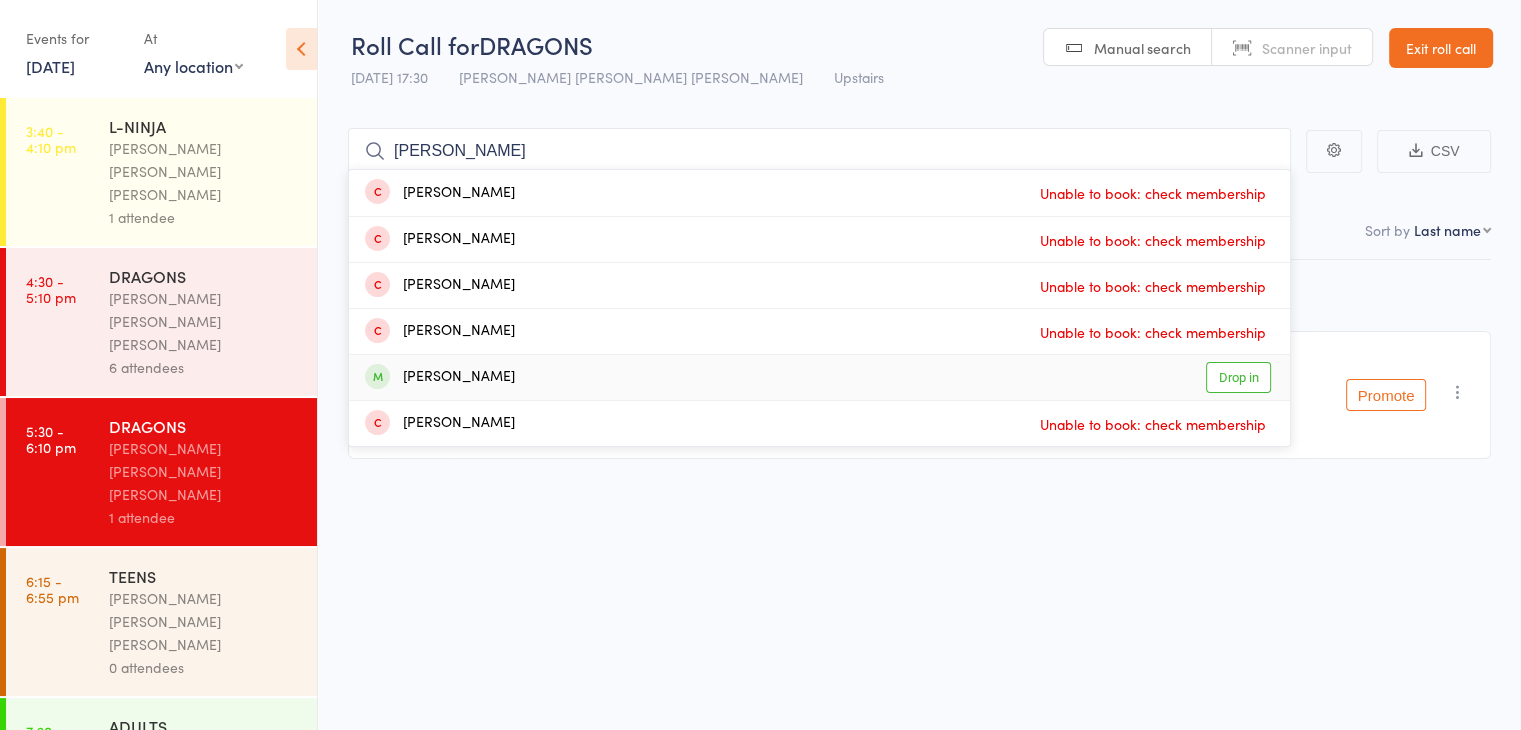 type on "[PERSON_NAME]" 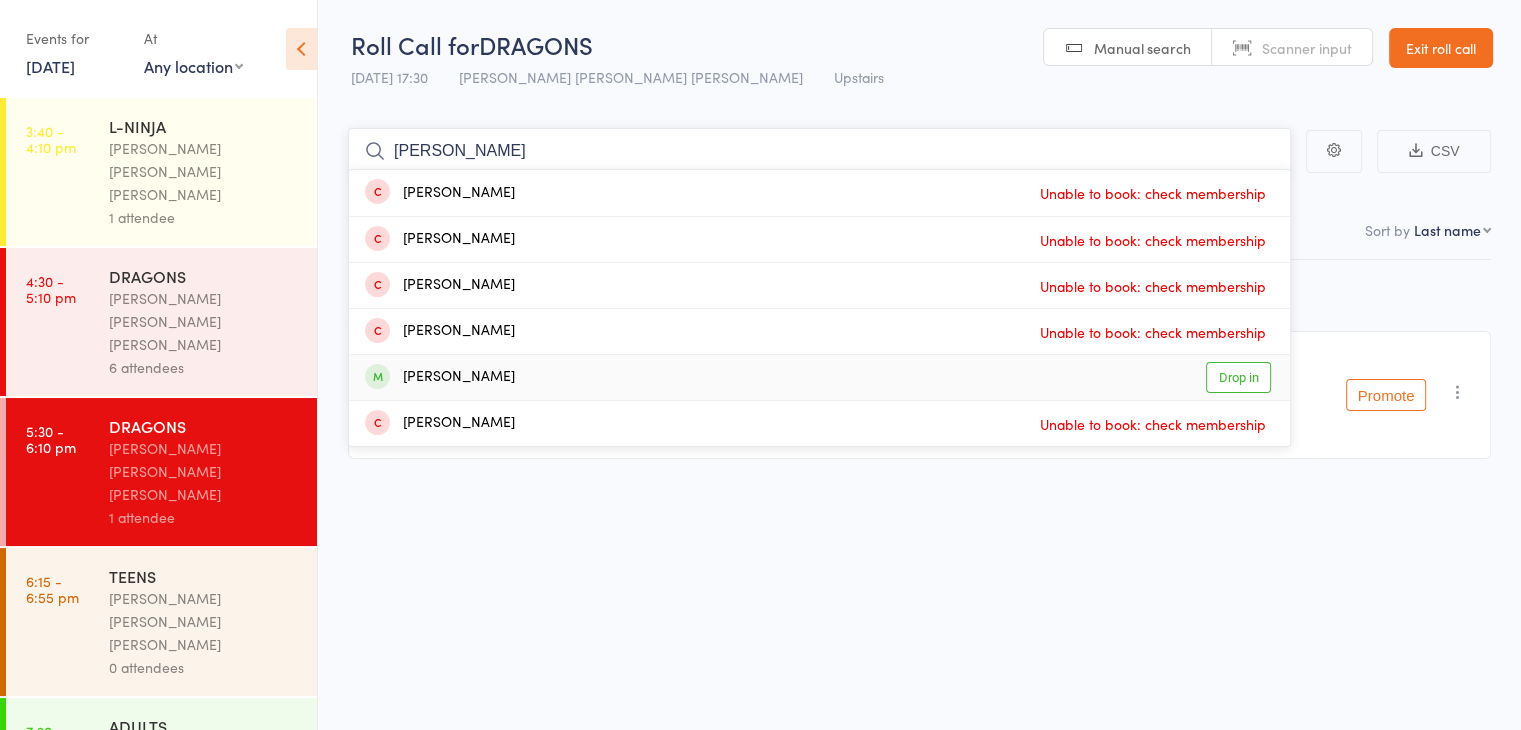 type 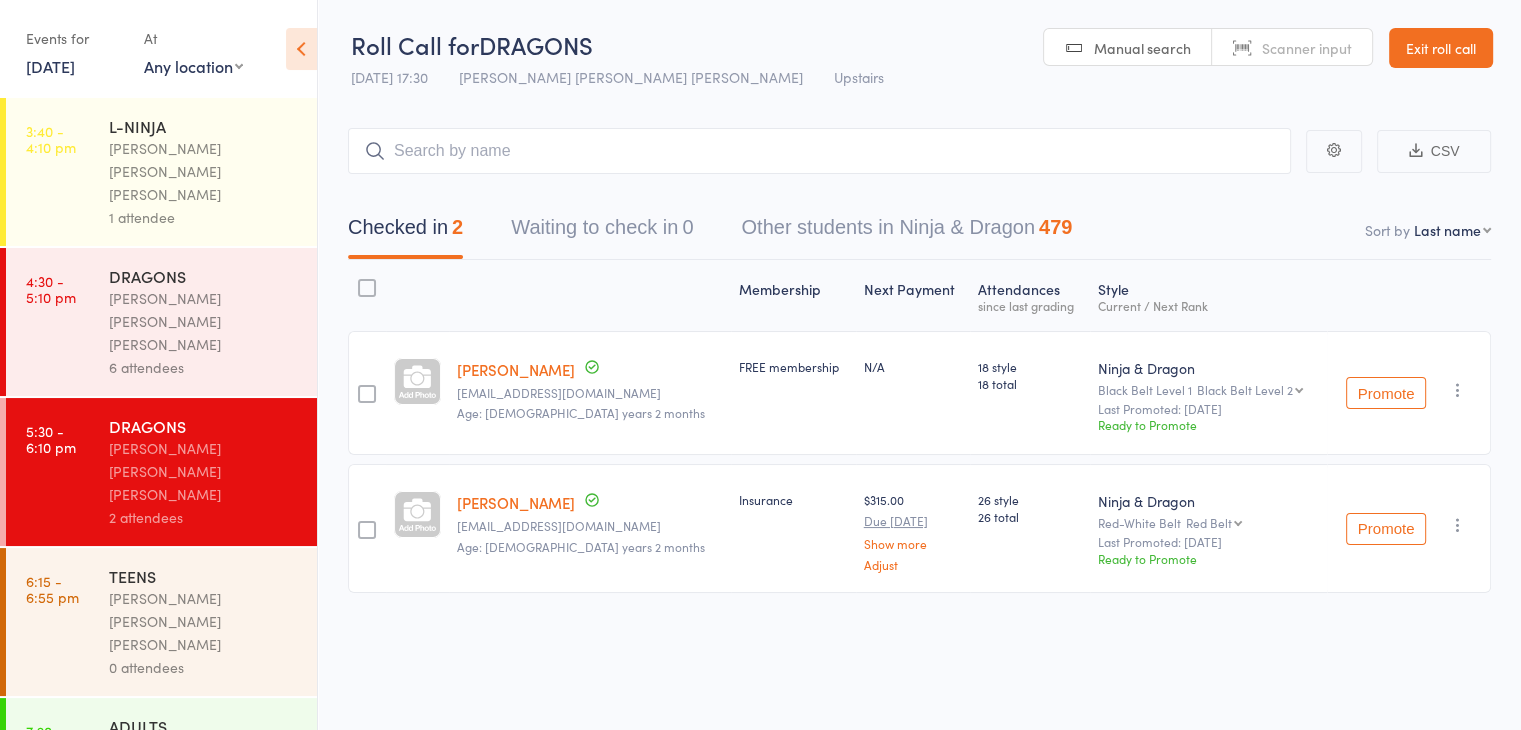 click on "Exit roll call" at bounding box center [1441, 48] 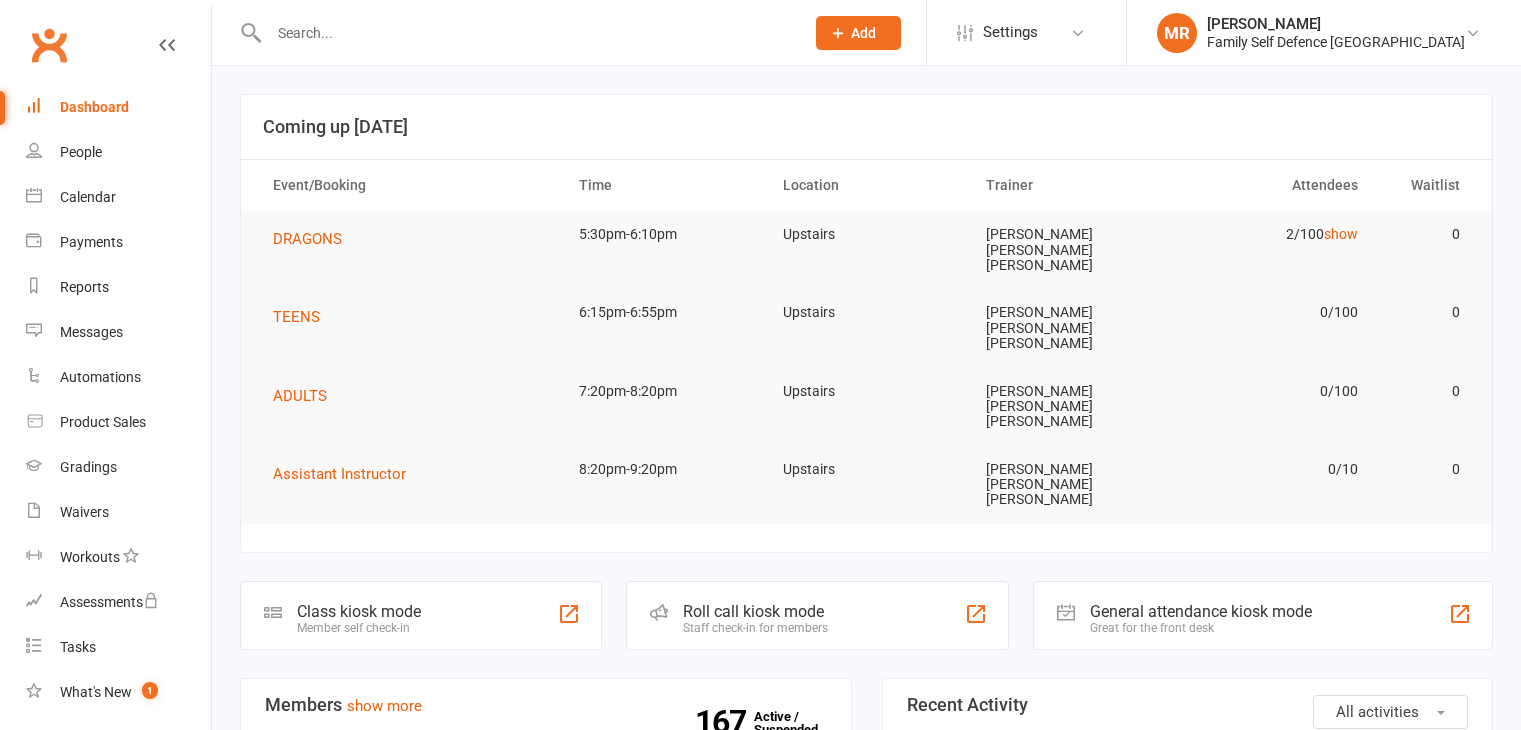 scroll, scrollTop: 828, scrollLeft: 0, axis: vertical 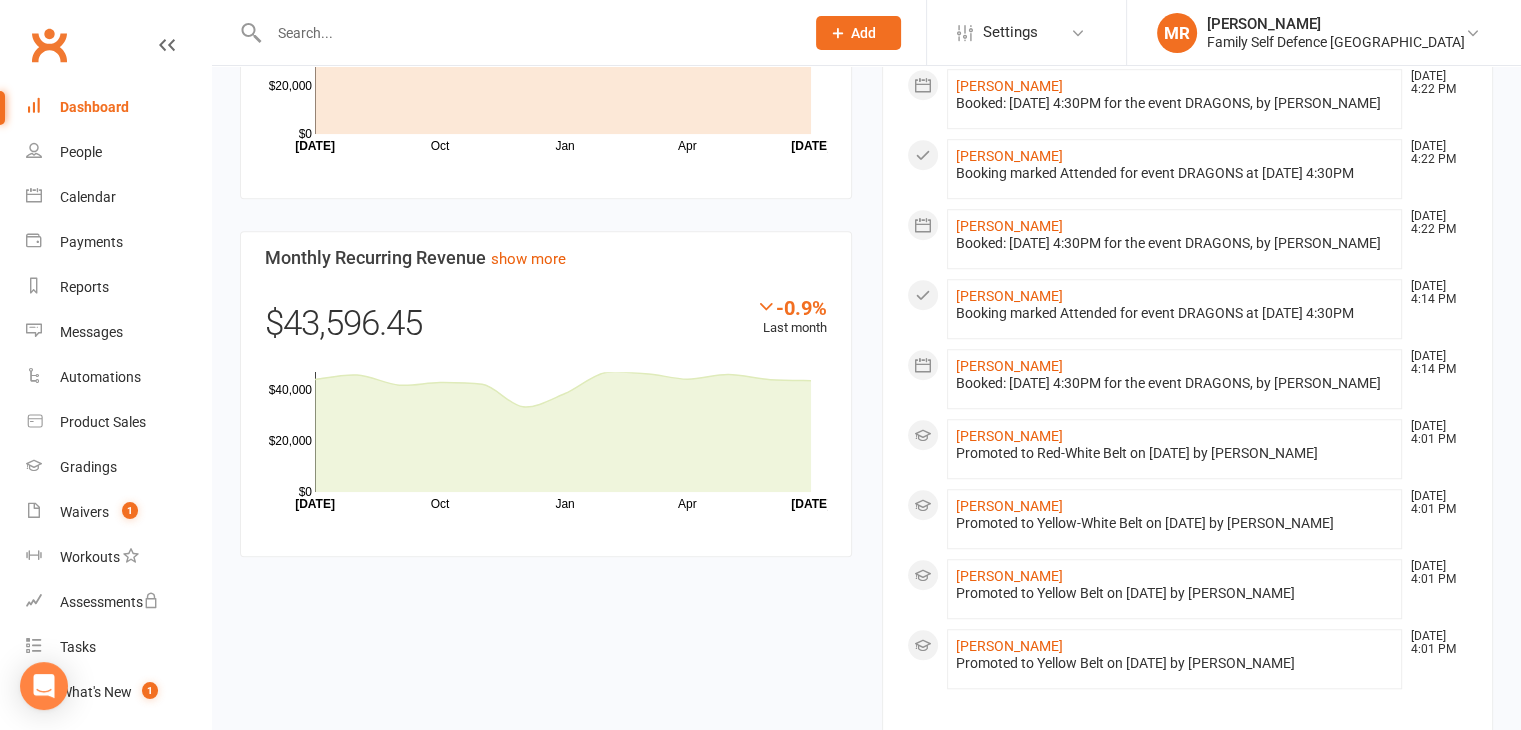 click on "Prospect
Member
Non-attending contact
Class / event
Appointment
Grading event
Task
Membership plan
Bulk message
Add
Settings Membership Plans Event Templates Appointment Types Website Customize Contacts Account Profile MR Margarita Ripoll Family Self Defence Castle Hill My profile Help Terms & conditions  Privacy policy  Sign out Clubworx Dashboard People Calendar Payments Reports Messages   Automations   Product Sales Gradings   Waivers   1 Workouts   Assessments  Tasks   What's New 1 Check-in Kiosk modes General attendance Roll call Class check-in × × × Coming up Today Event/Booking Time Location Trainer Attendees Waitlist DRAGONS  5:30pm-6:10pm Upstairs Keyvan Castle Hill Mirzai 2/100  show 0  TEENS  6:15pm-6:55pm Upstairs 0/100  0" at bounding box center [760, -303] 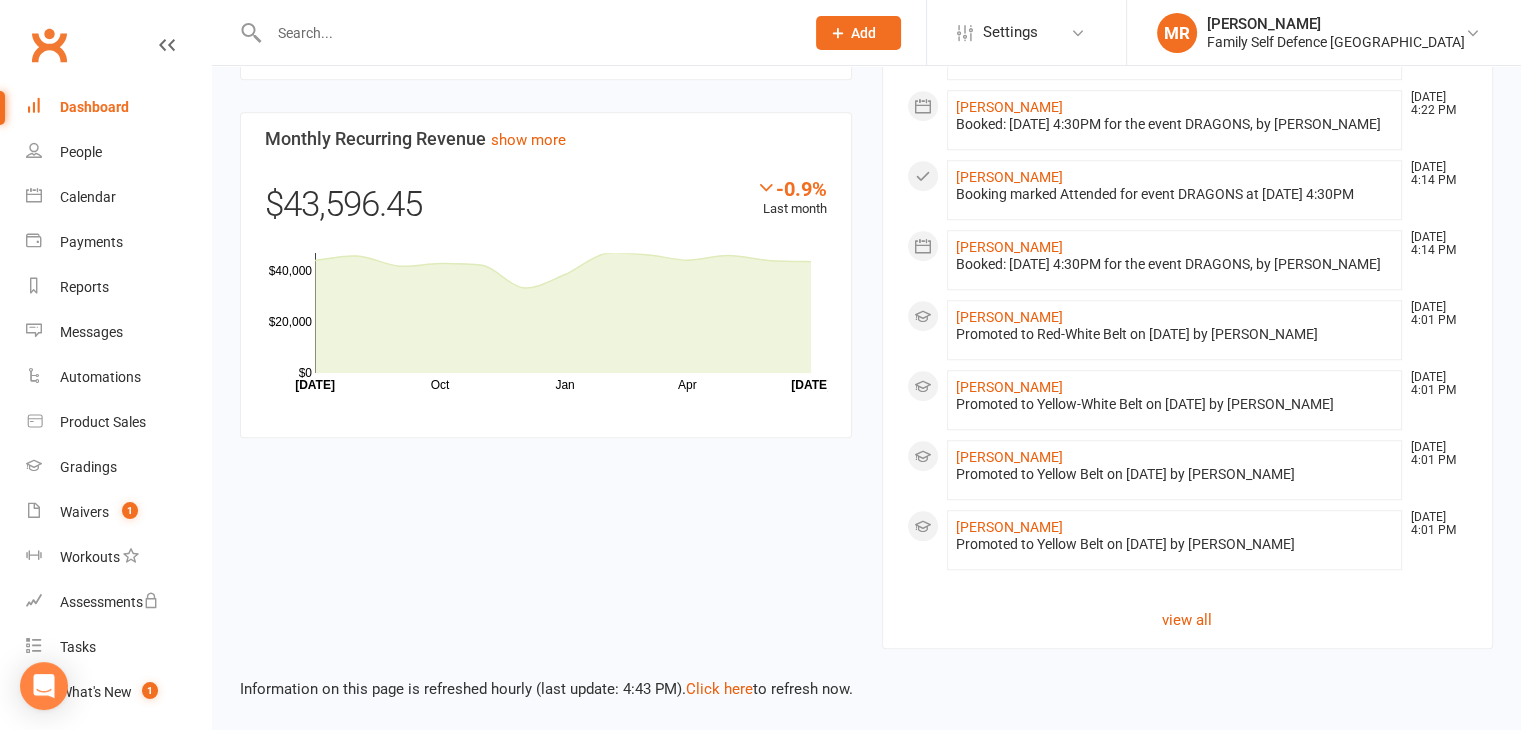 scroll, scrollTop: 1663, scrollLeft: 0, axis: vertical 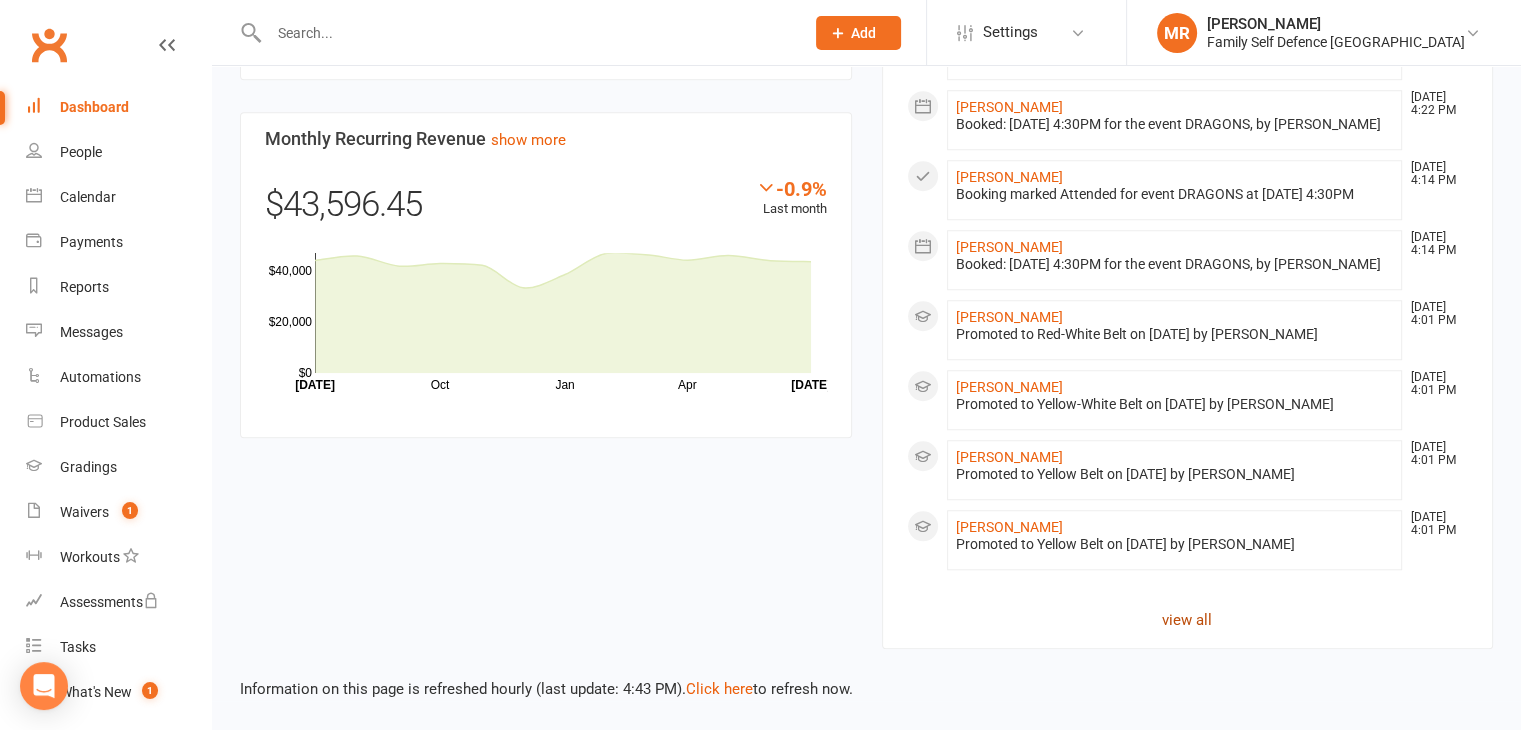 click on "view all" 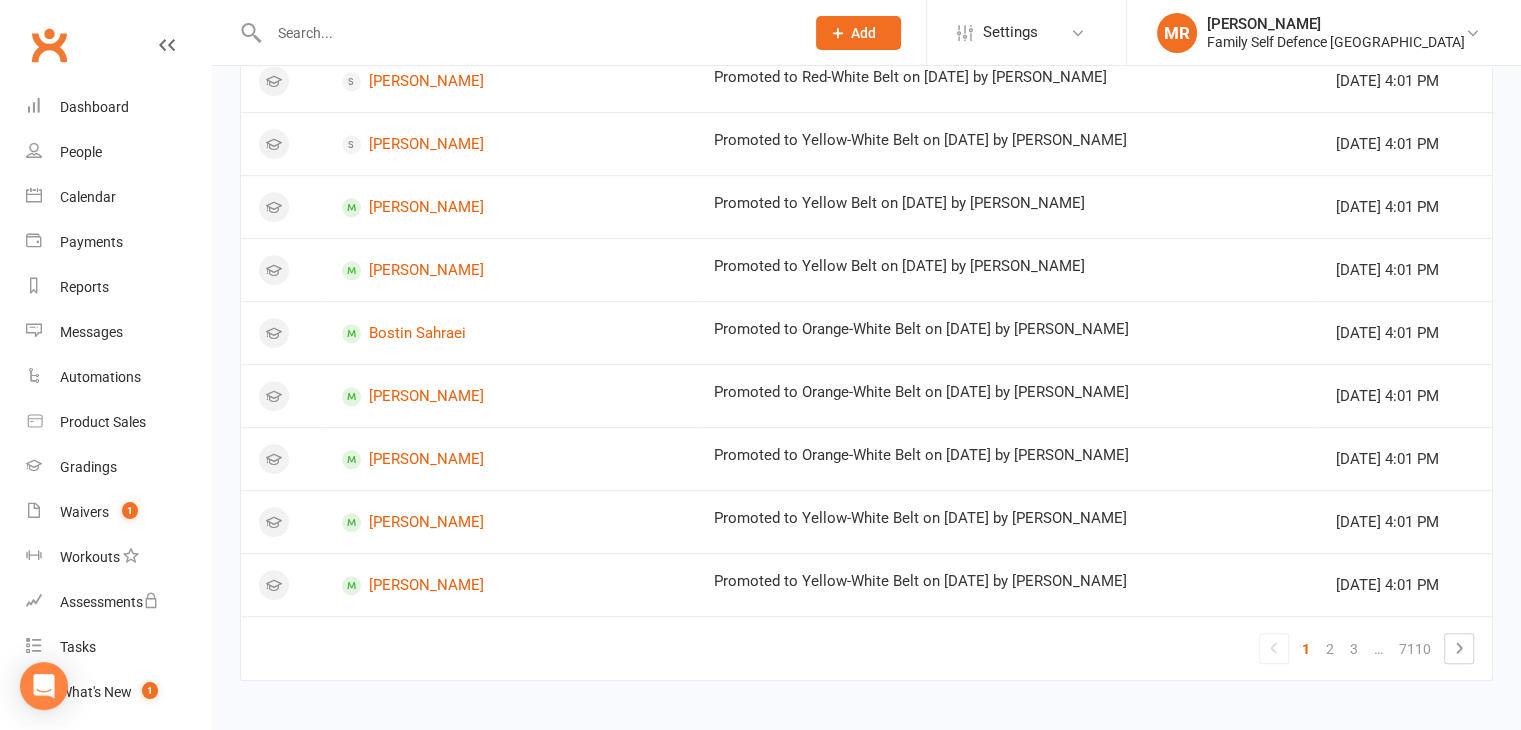 scroll, scrollTop: 1203, scrollLeft: 0, axis: vertical 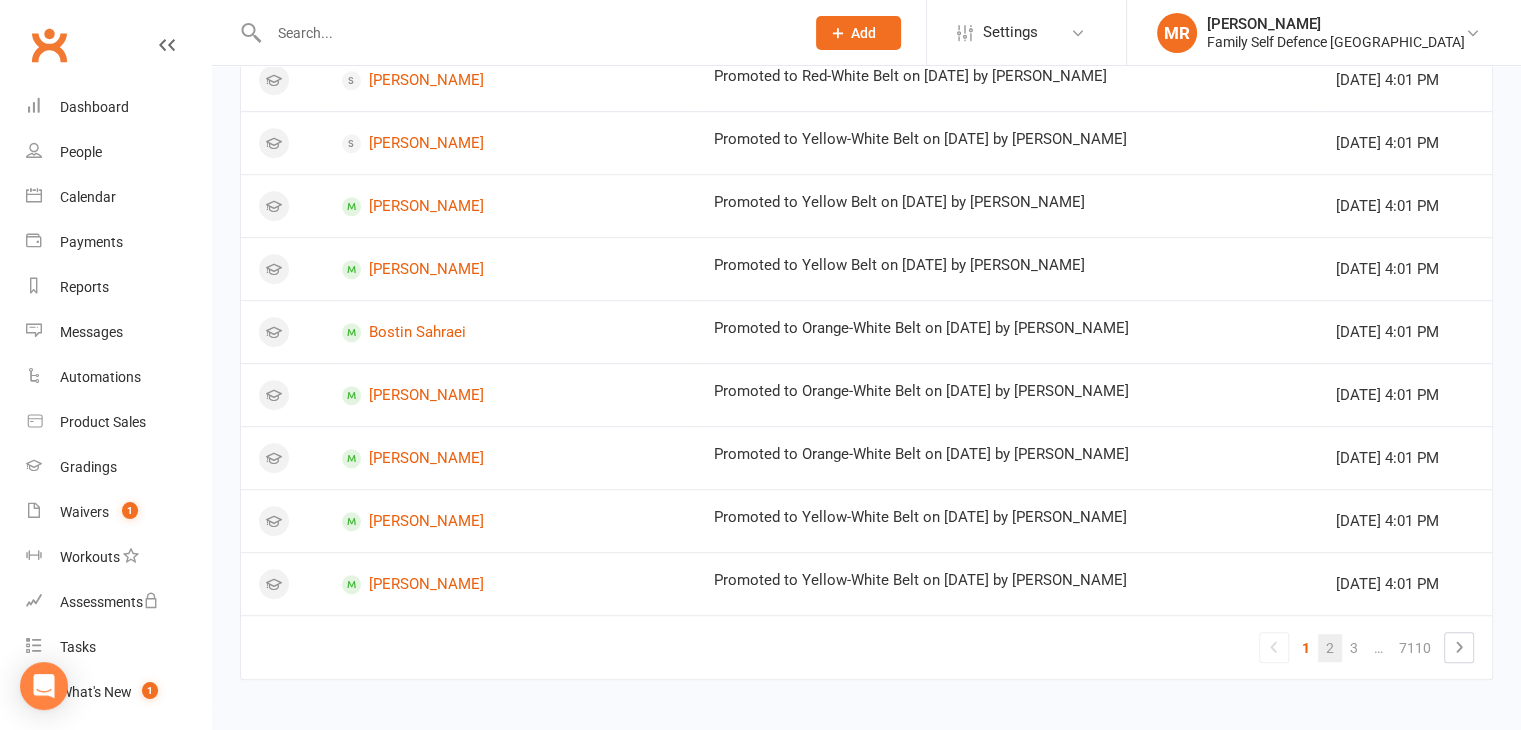 click on "2" at bounding box center [1330, 648] 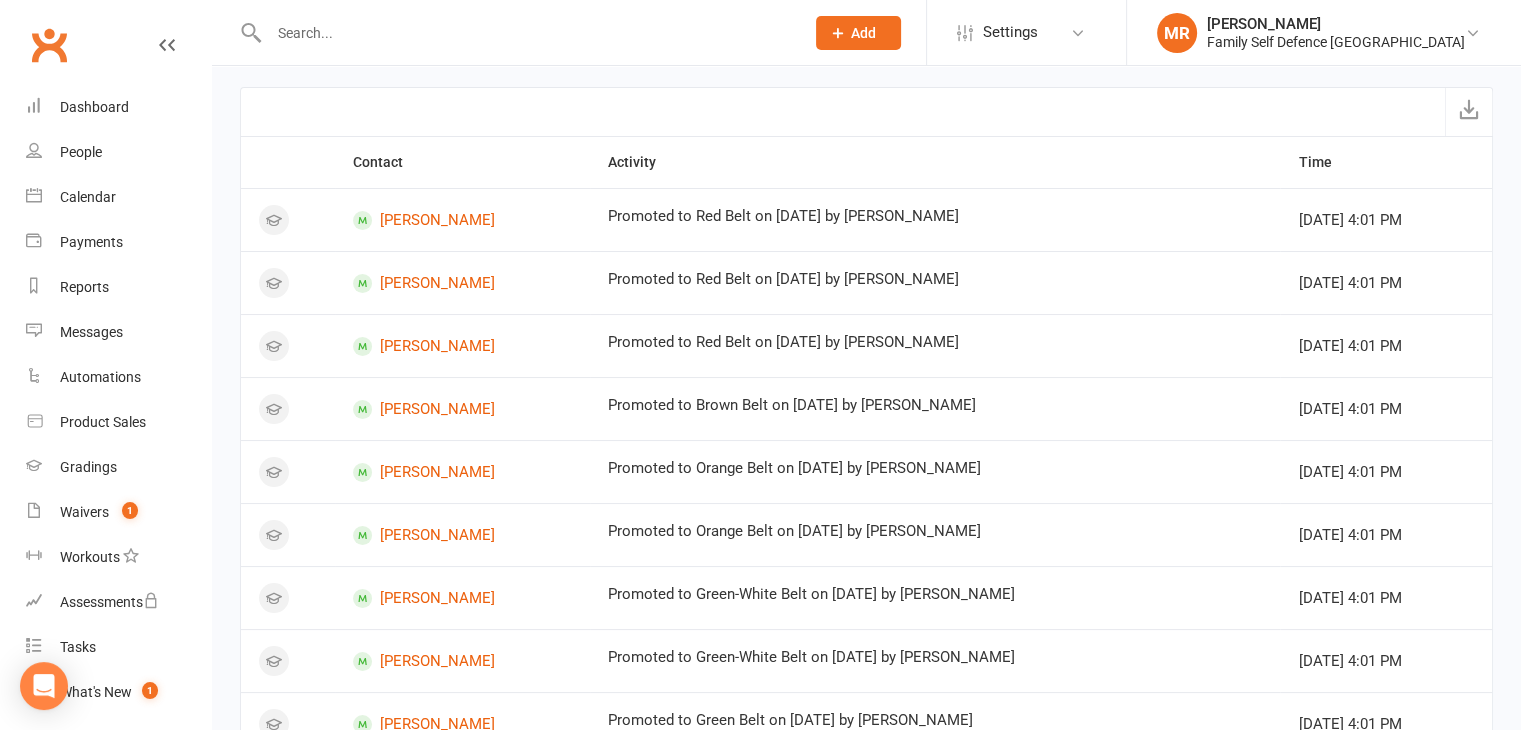 scroll, scrollTop: 57, scrollLeft: 0, axis: vertical 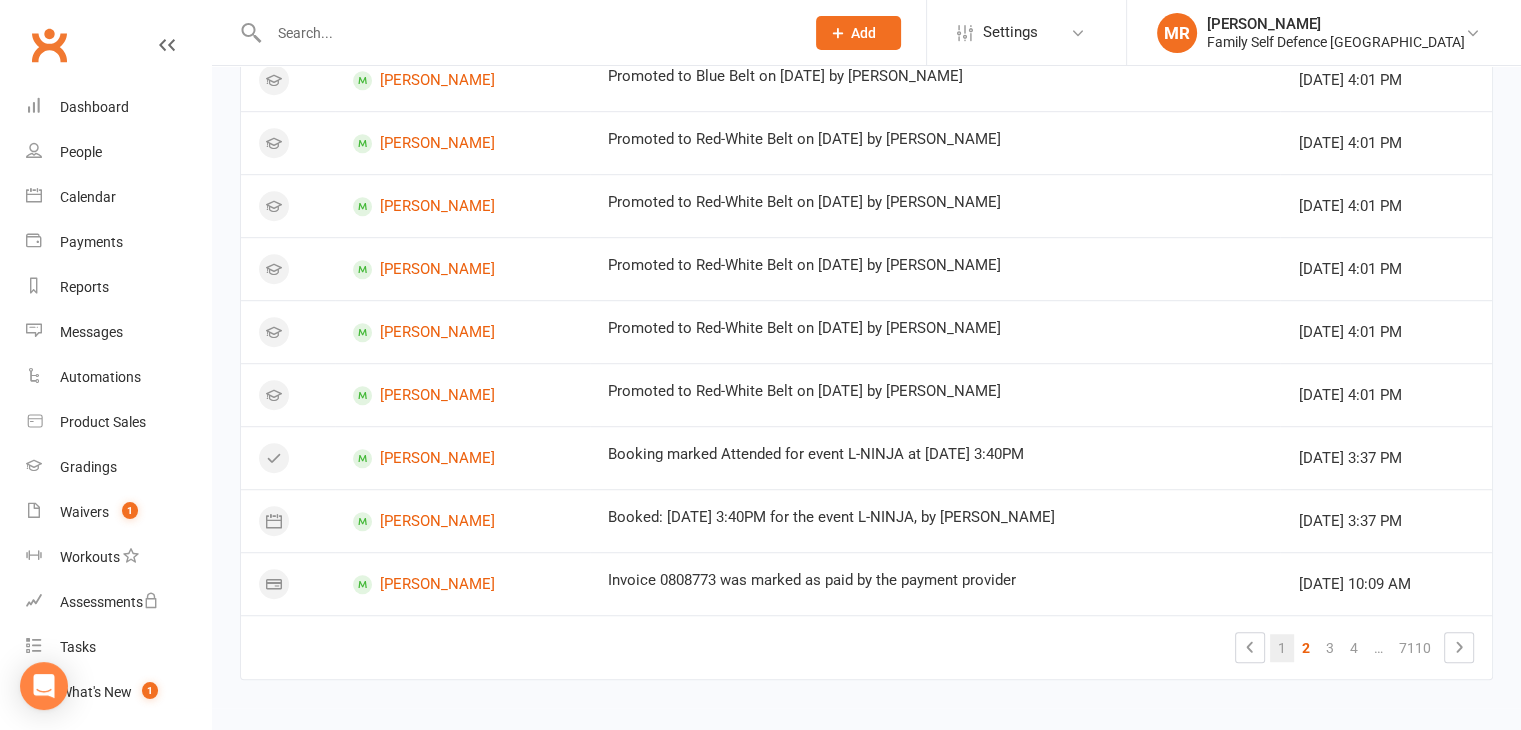 click on "1" at bounding box center [1282, 648] 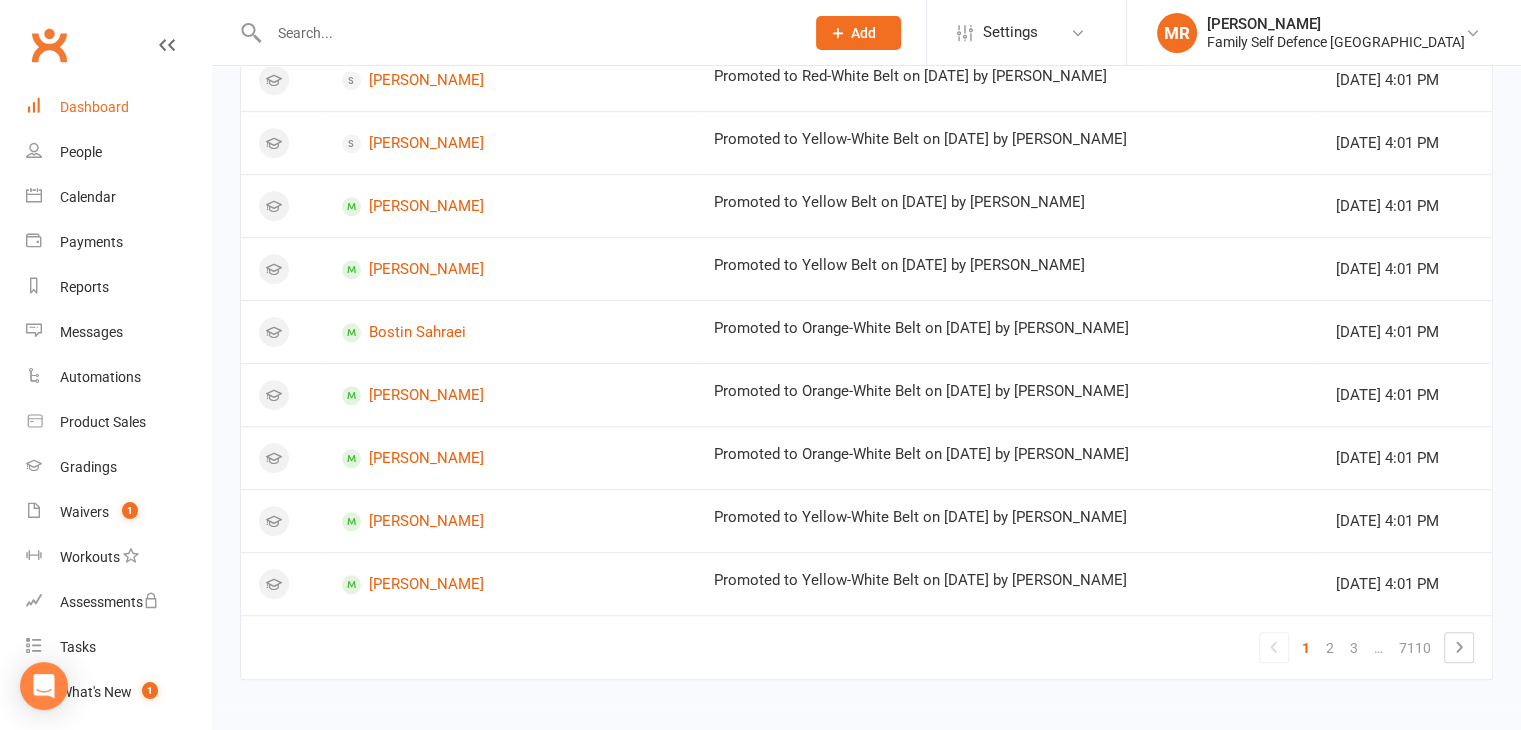 click on "Dashboard" at bounding box center (118, 107) 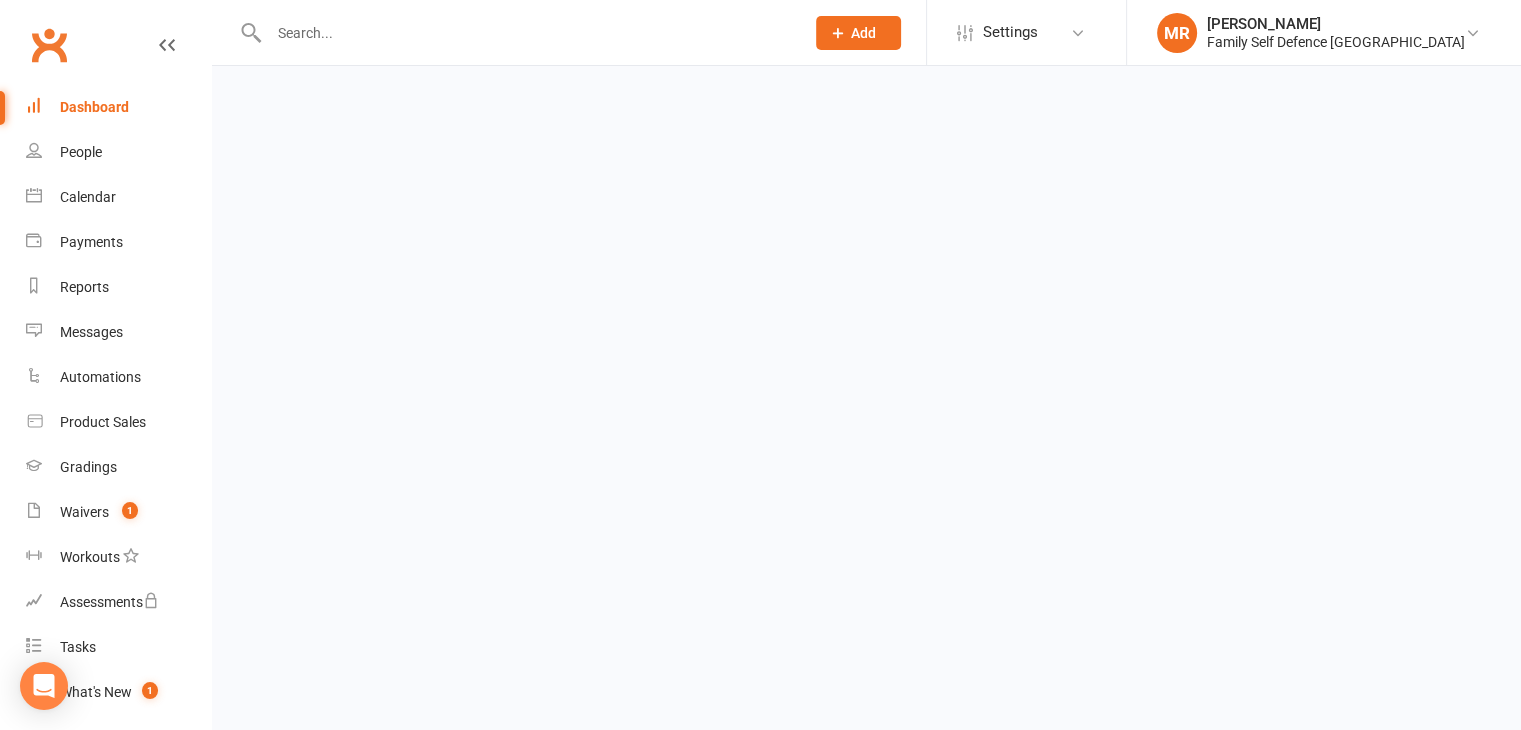 scroll, scrollTop: 0, scrollLeft: 0, axis: both 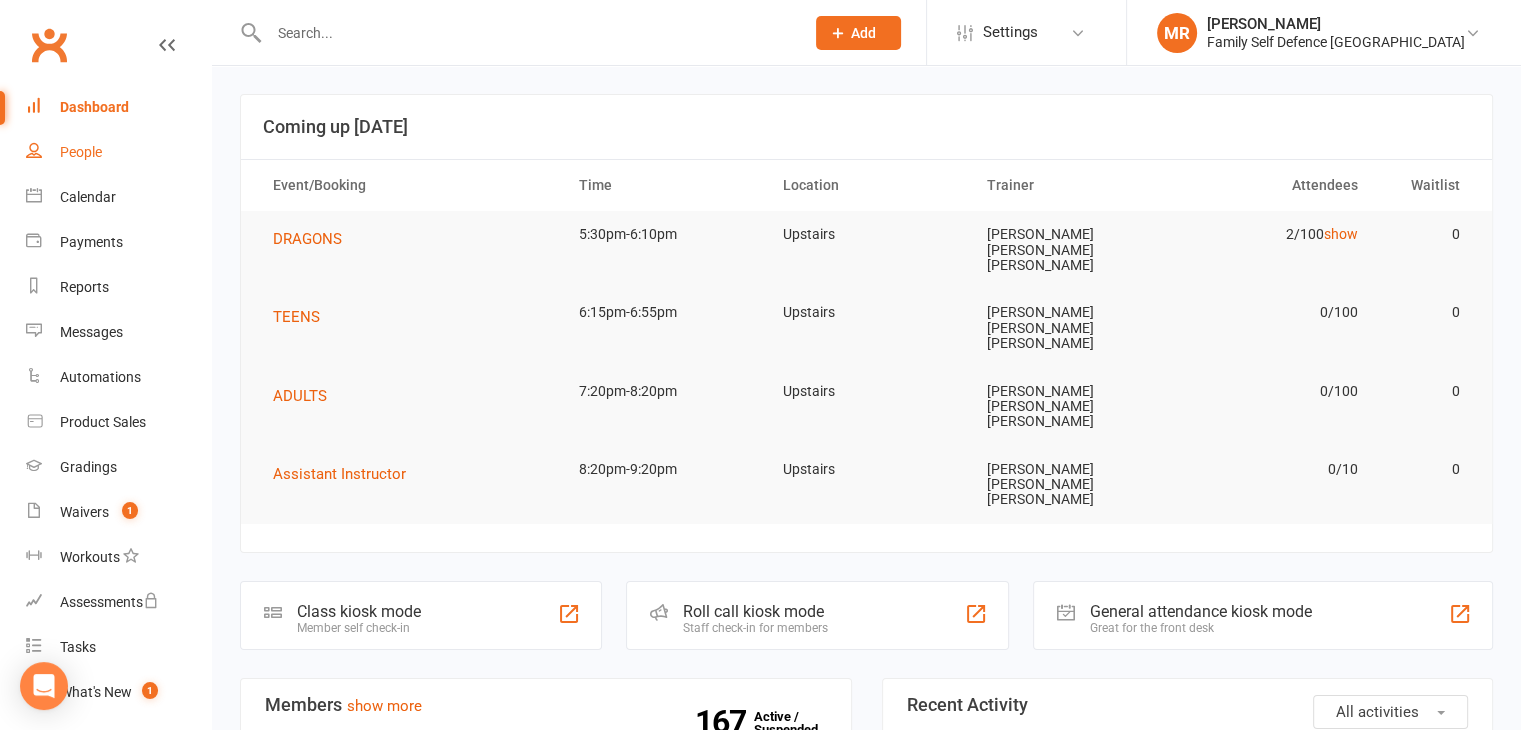 click on "People" at bounding box center (81, 152) 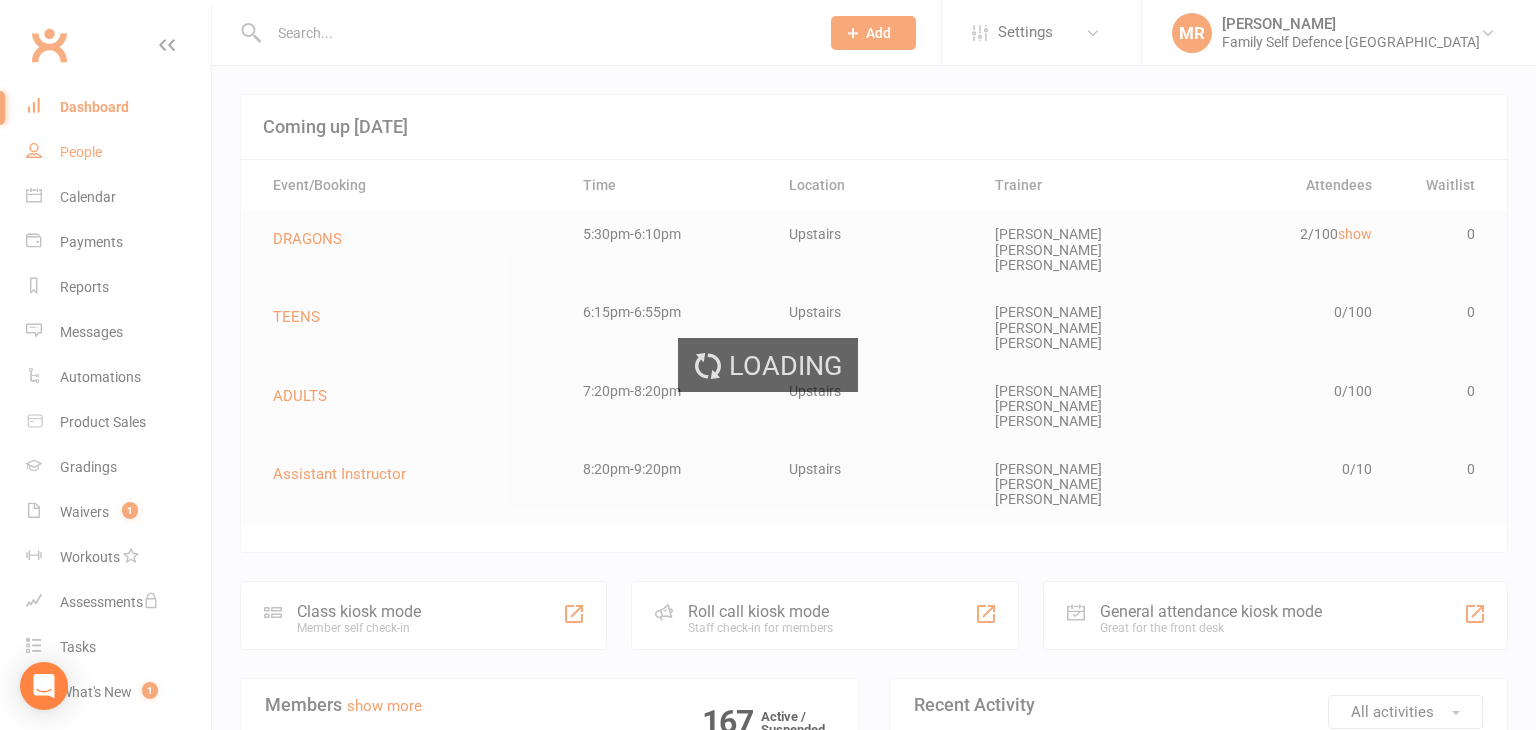 select on "100" 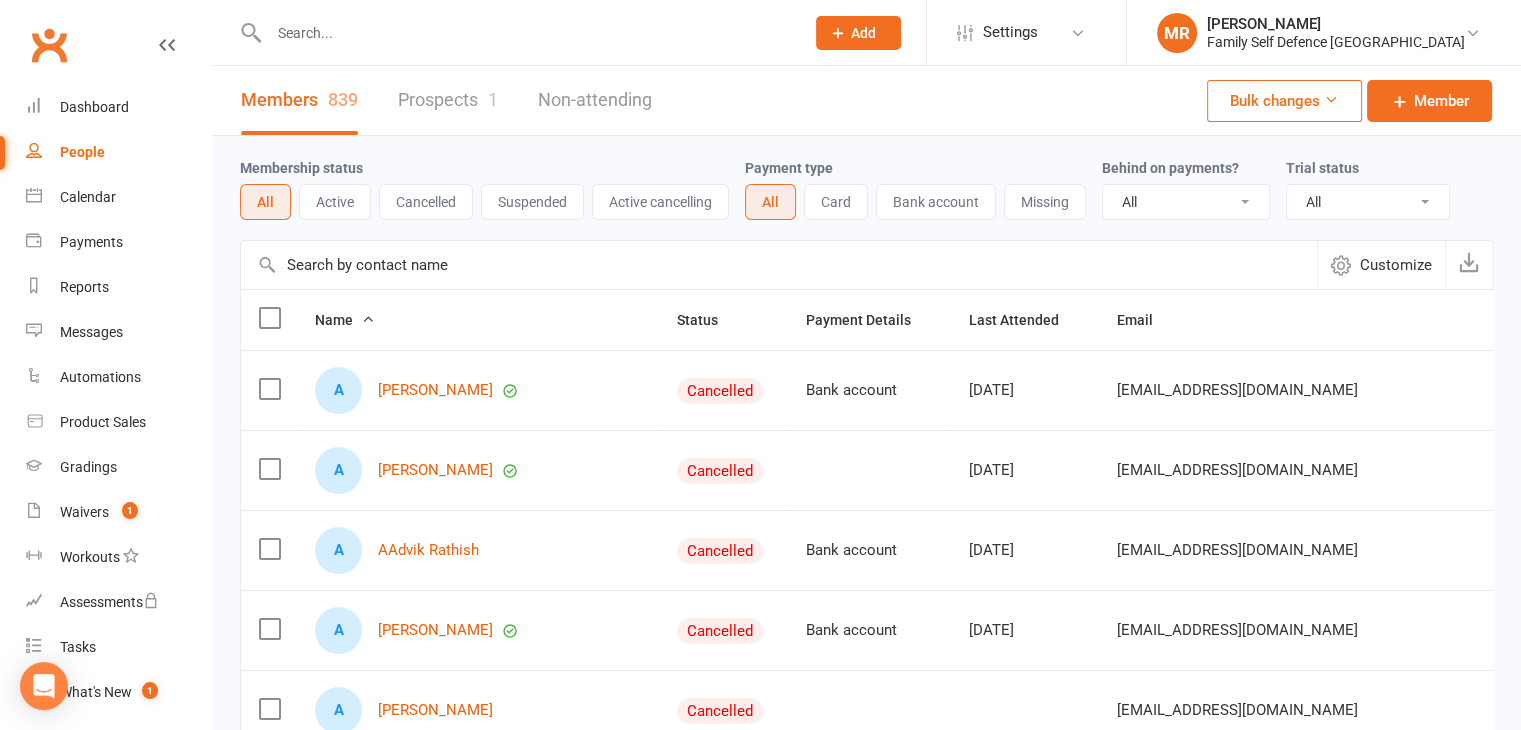 click on "Suspended" at bounding box center (532, 202) 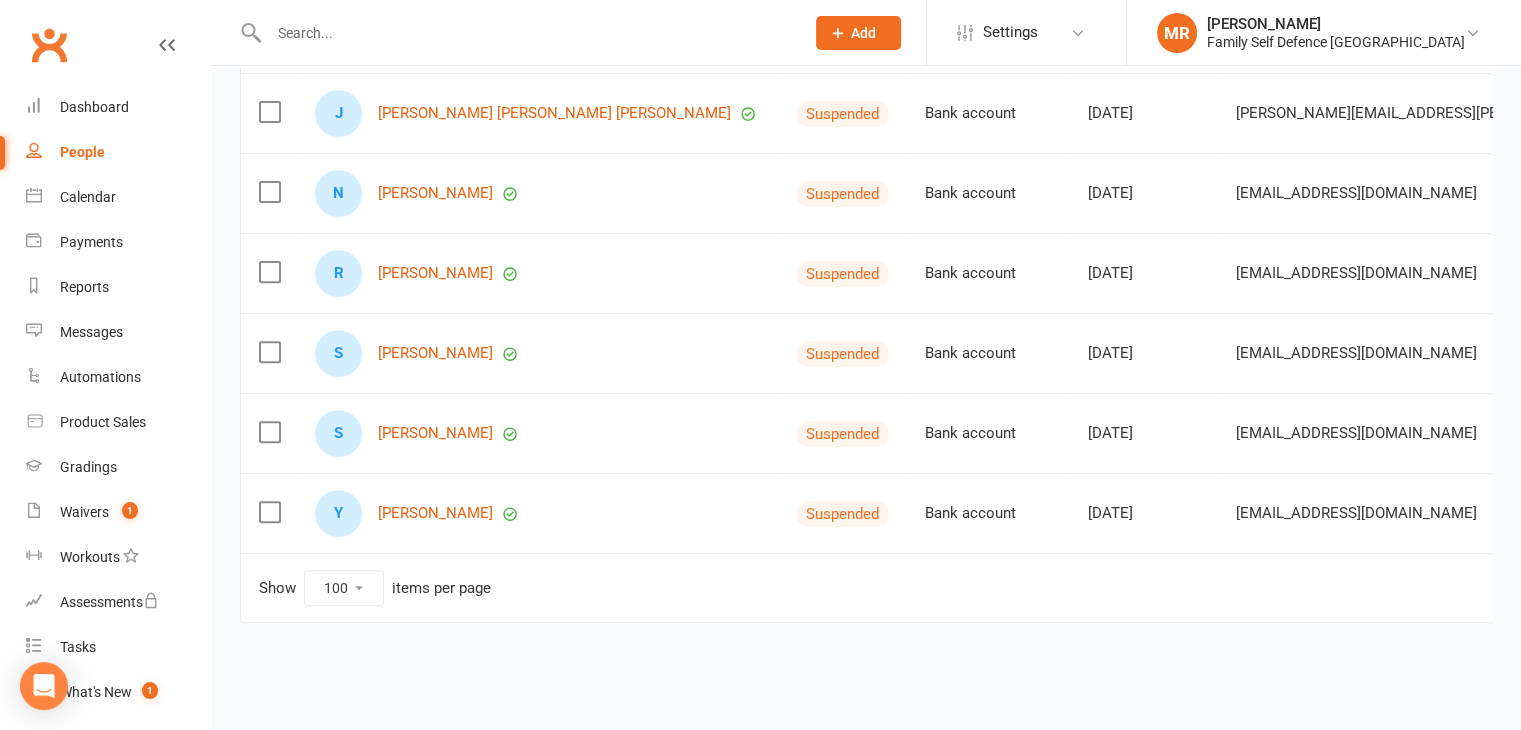 scroll, scrollTop: 688, scrollLeft: 0, axis: vertical 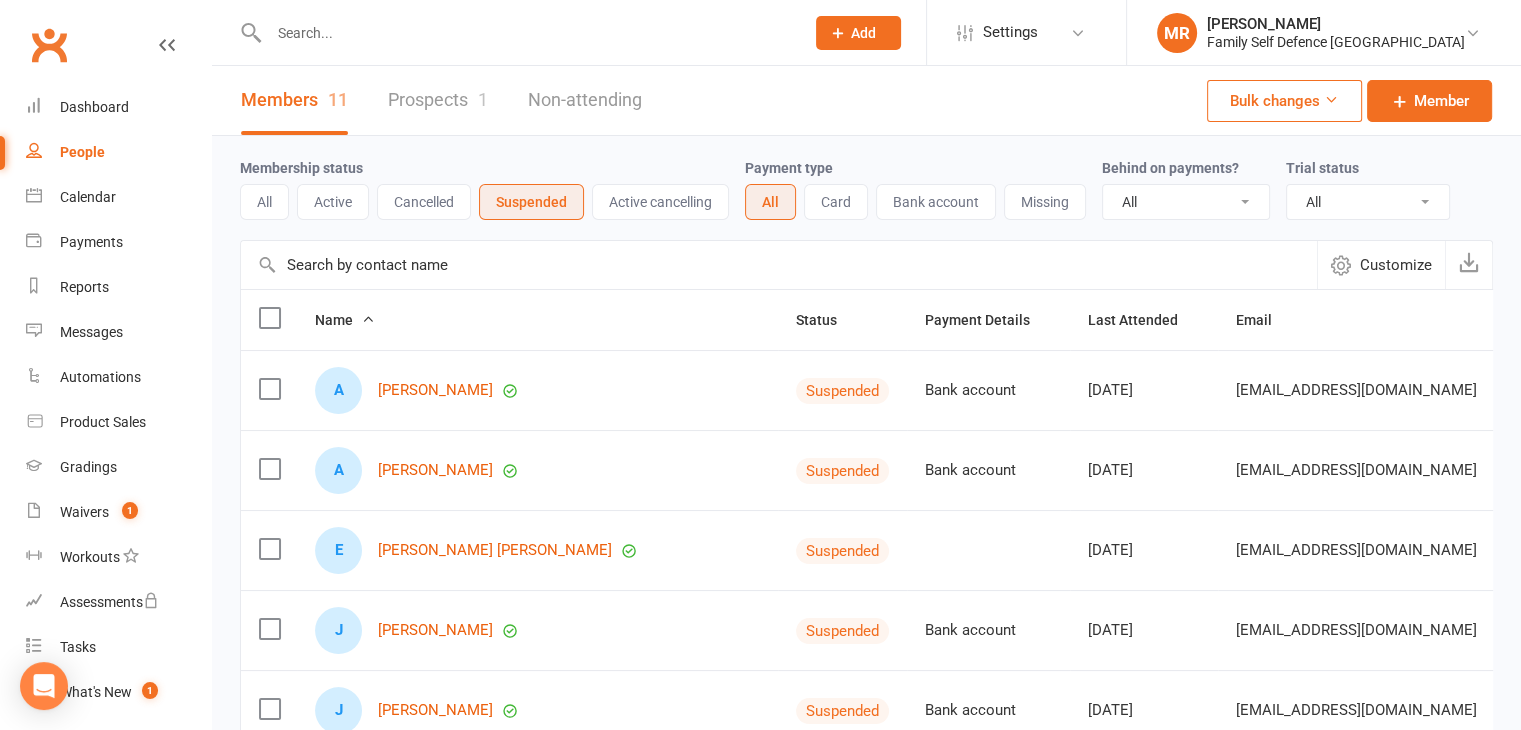 click on "Active cancelling" at bounding box center (660, 202) 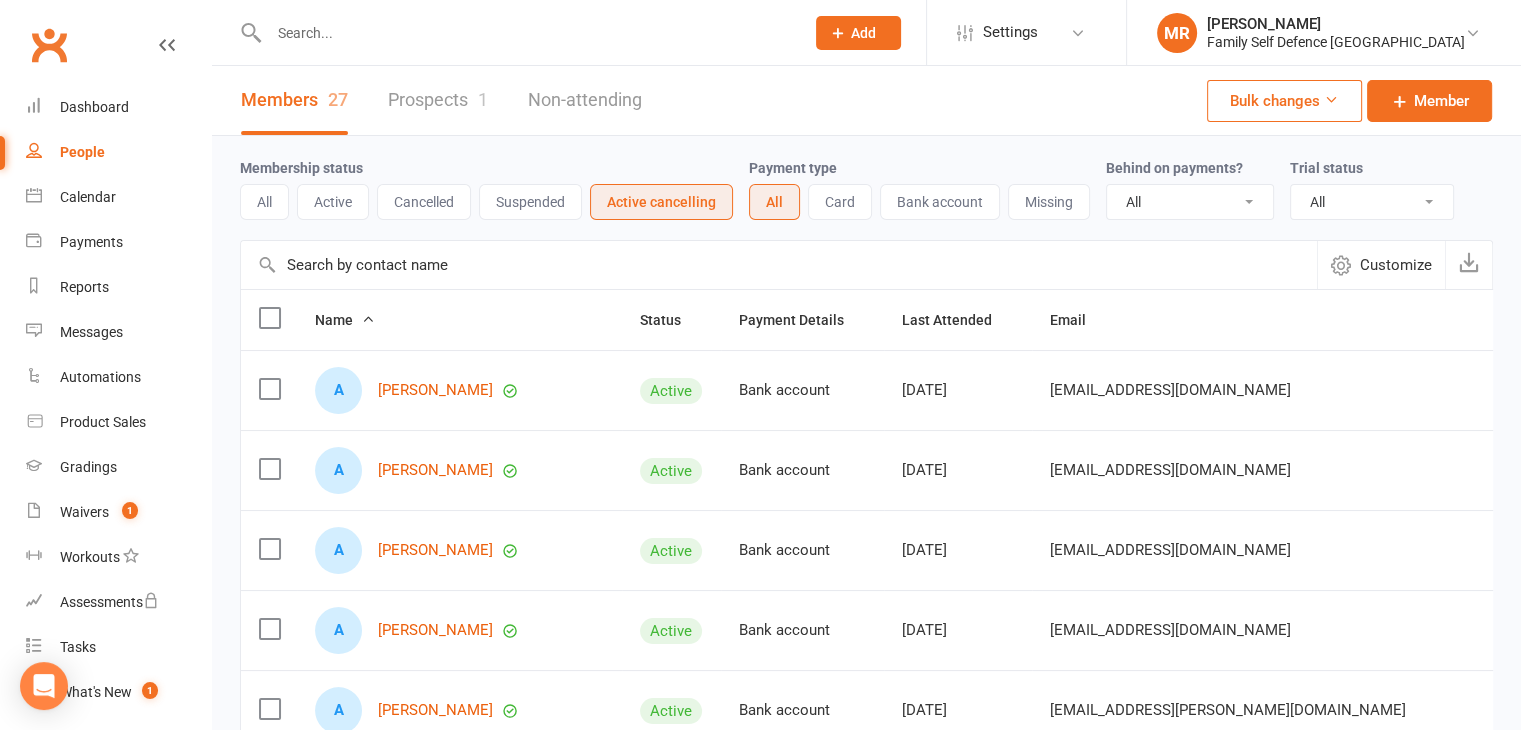 click on "All" at bounding box center [264, 202] 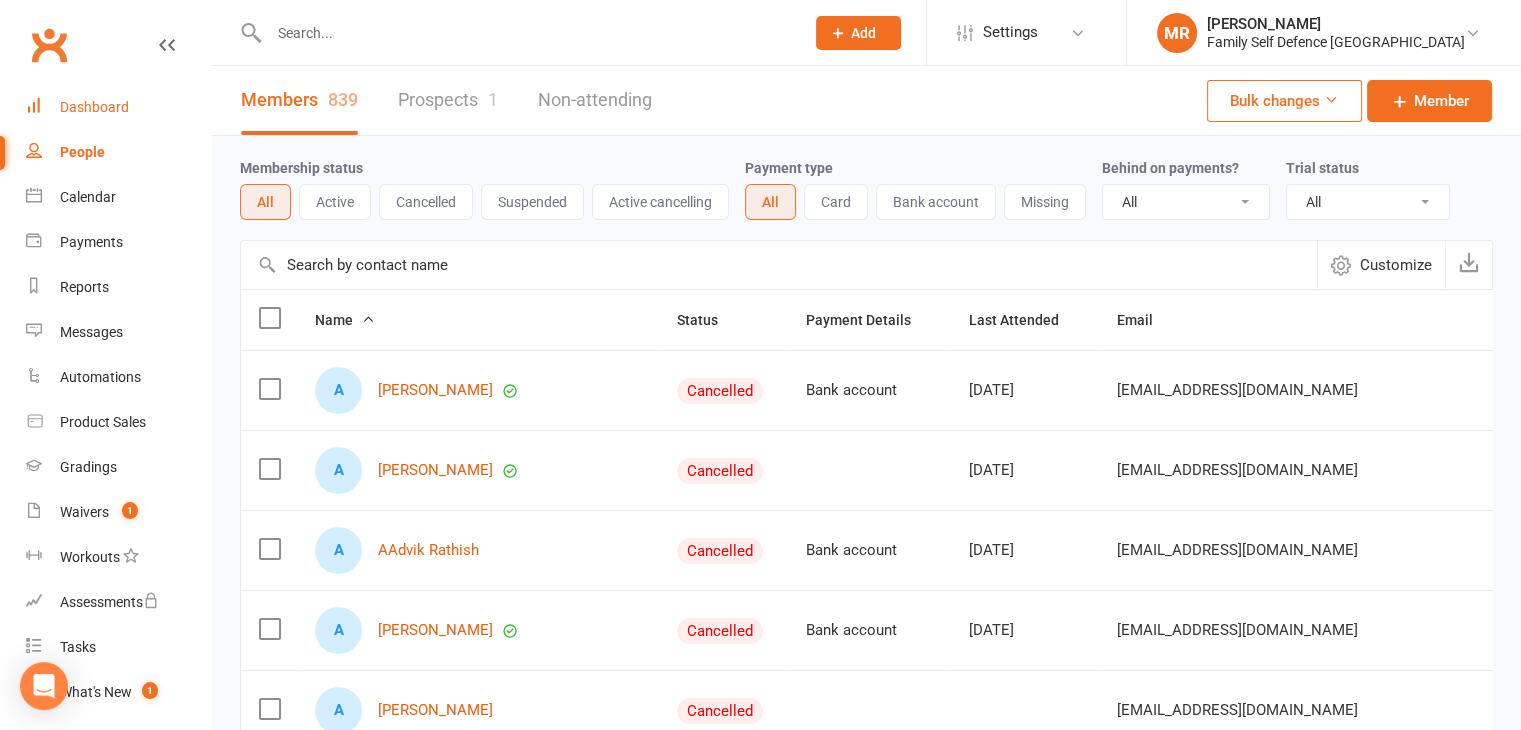 click on "Dashboard" at bounding box center (118, 107) 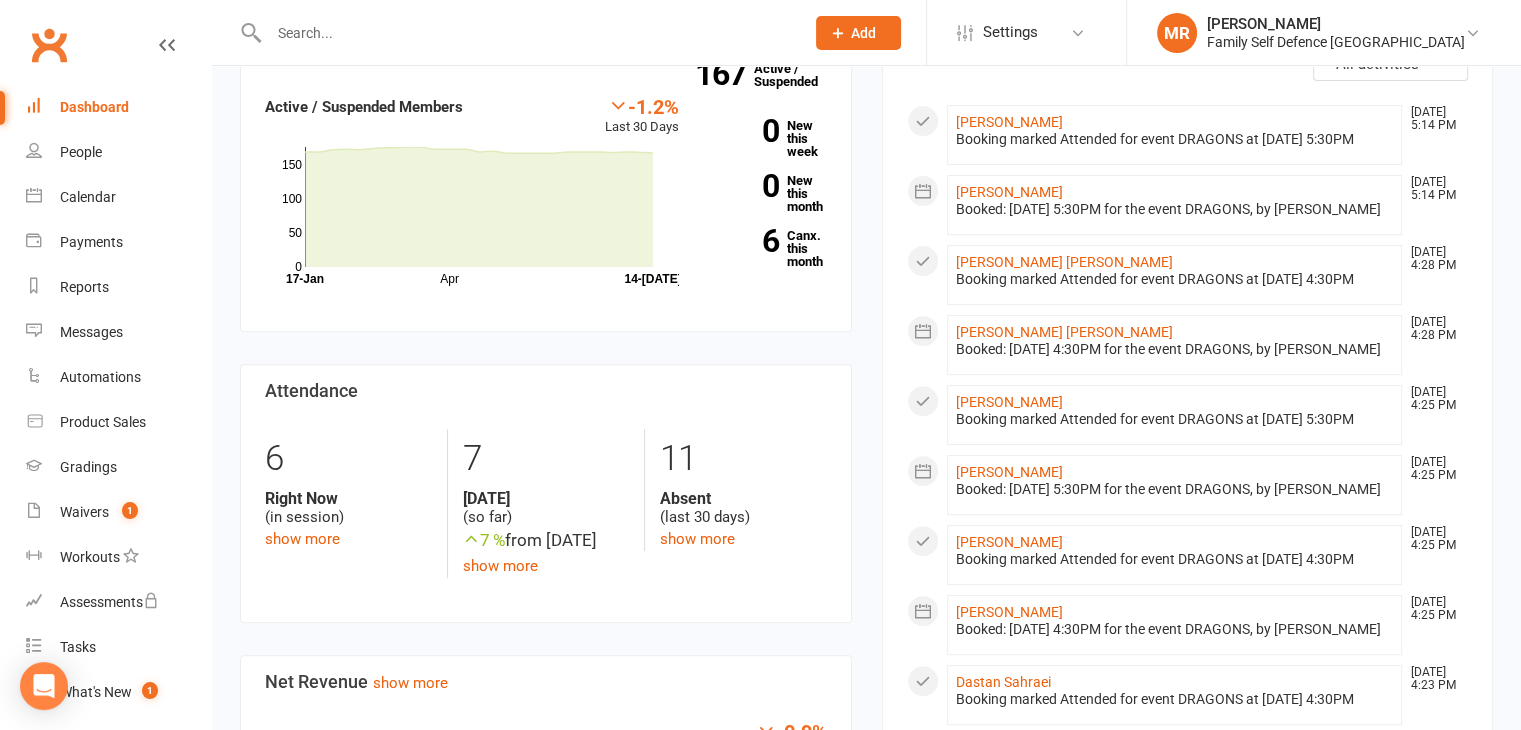 scroll, scrollTop: 634, scrollLeft: 0, axis: vertical 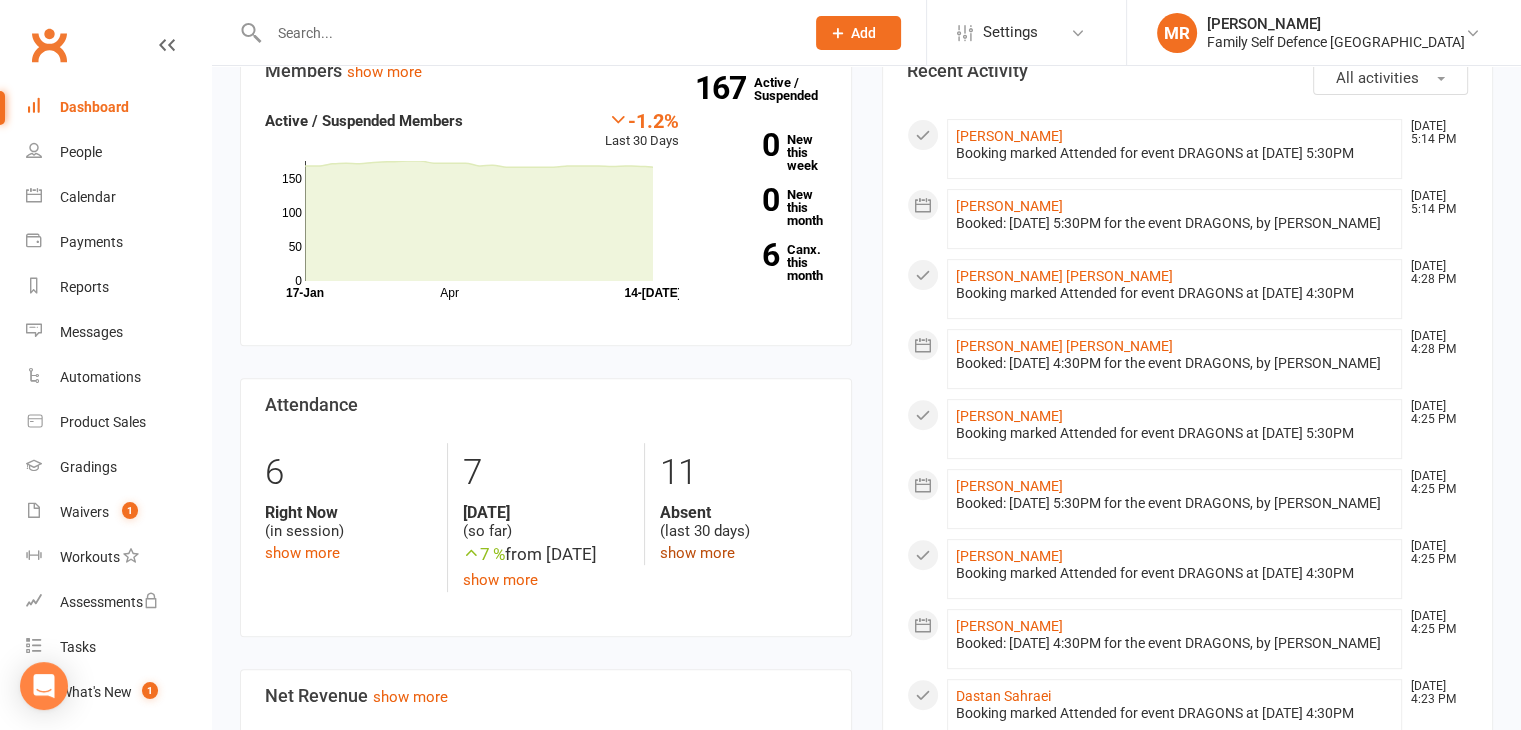 click on "show more" 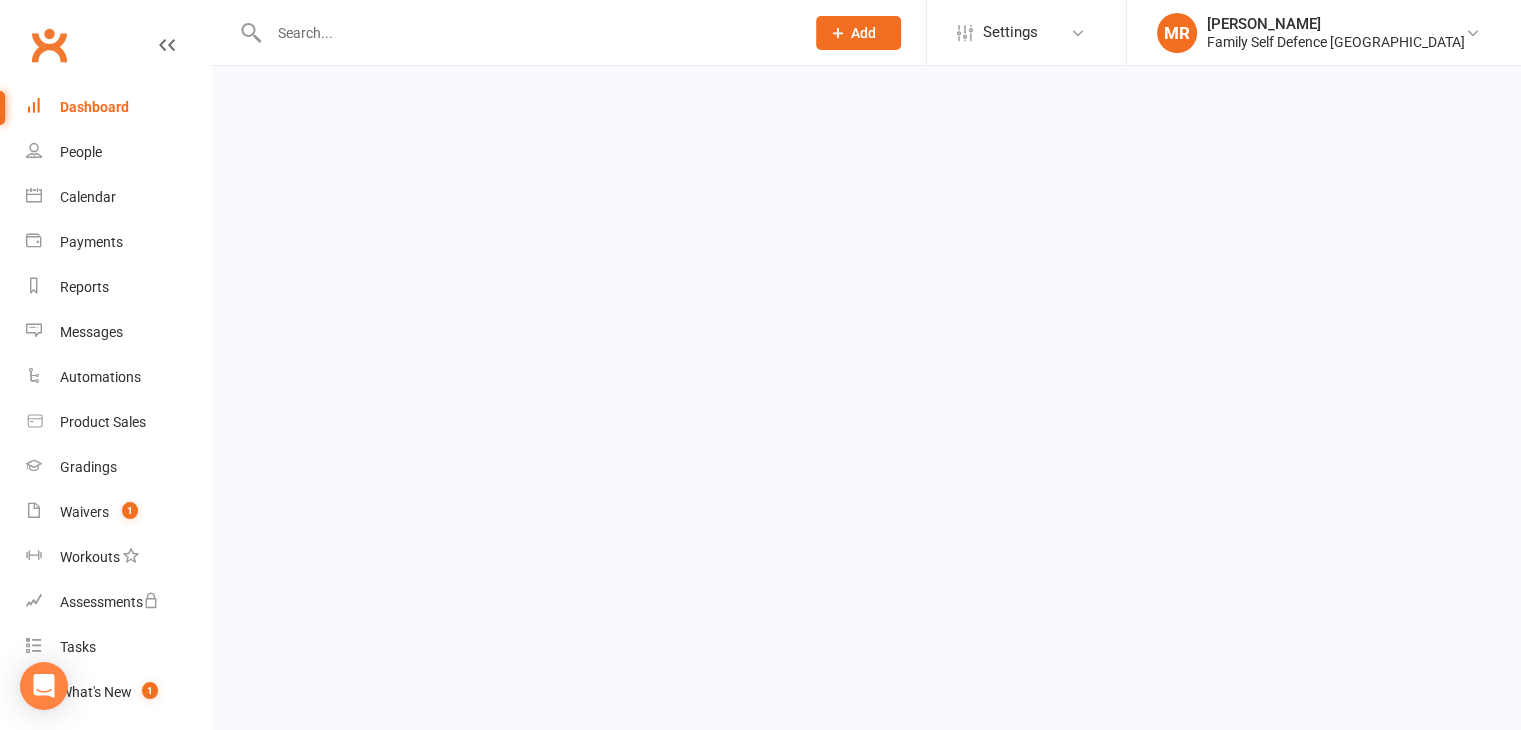 scroll, scrollTop: 0, scrollLeft: 0, axis: both 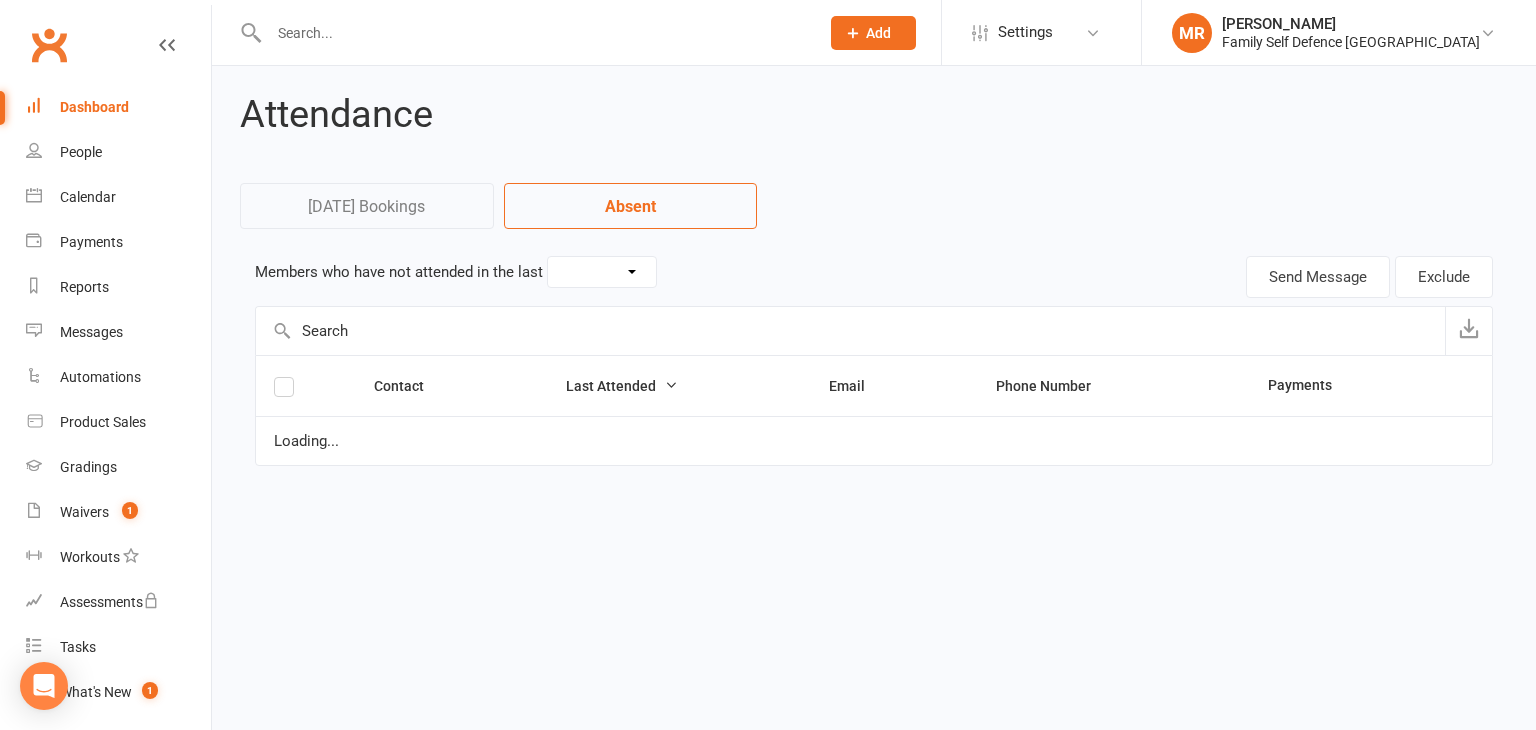 select on "30" 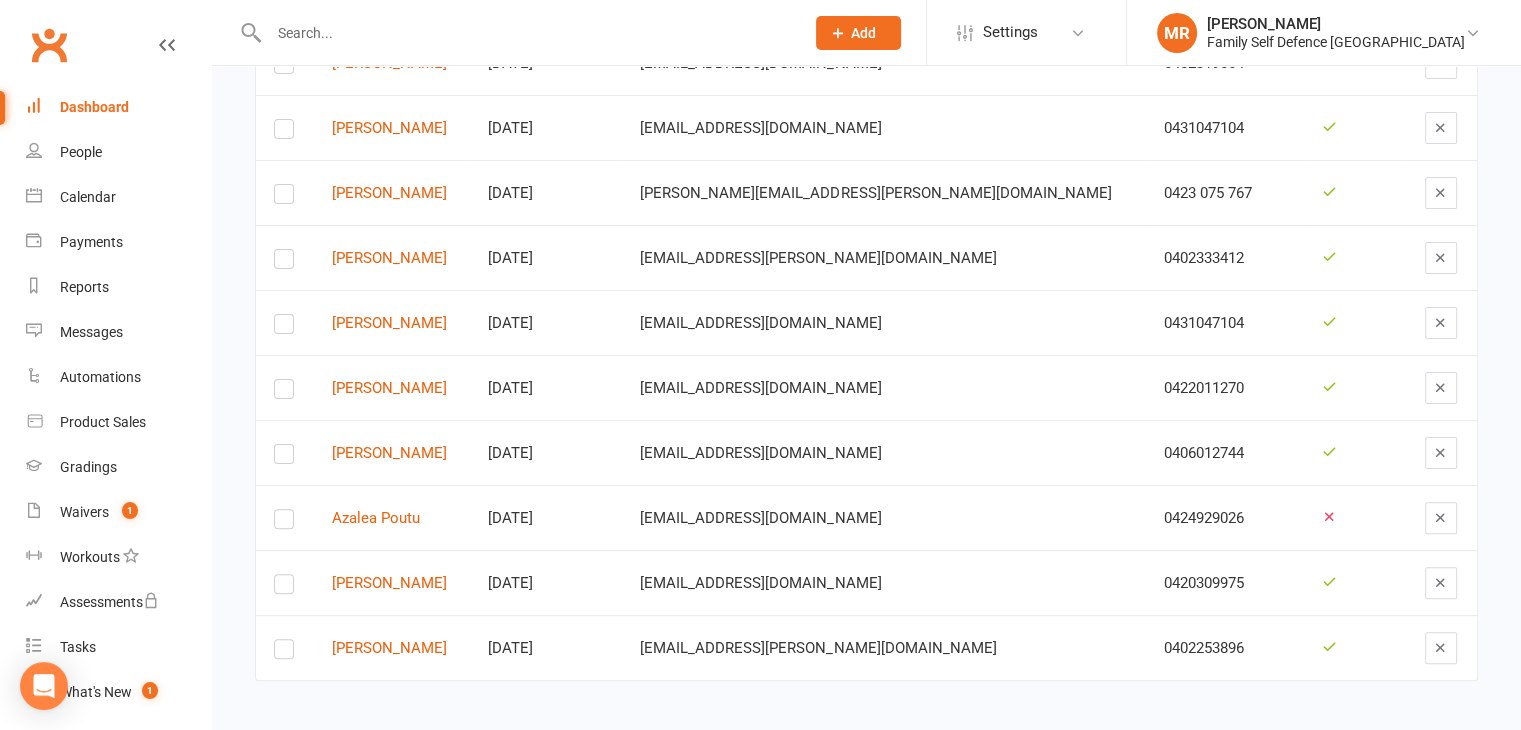 scroll, scrollTop: 456, scrollLeft: 0, axis: vertical 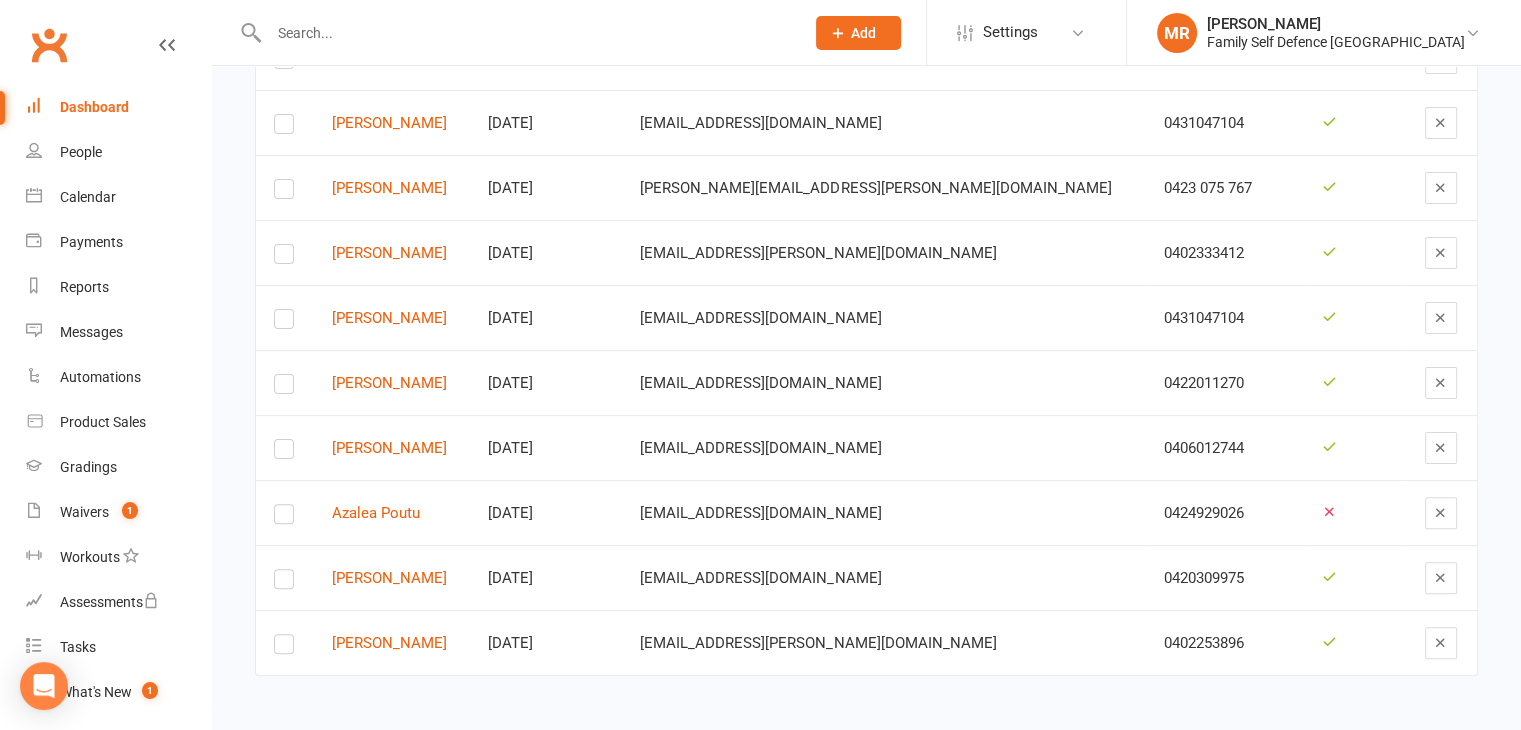 click on "Dashboard" at bounding box center [94, 107] 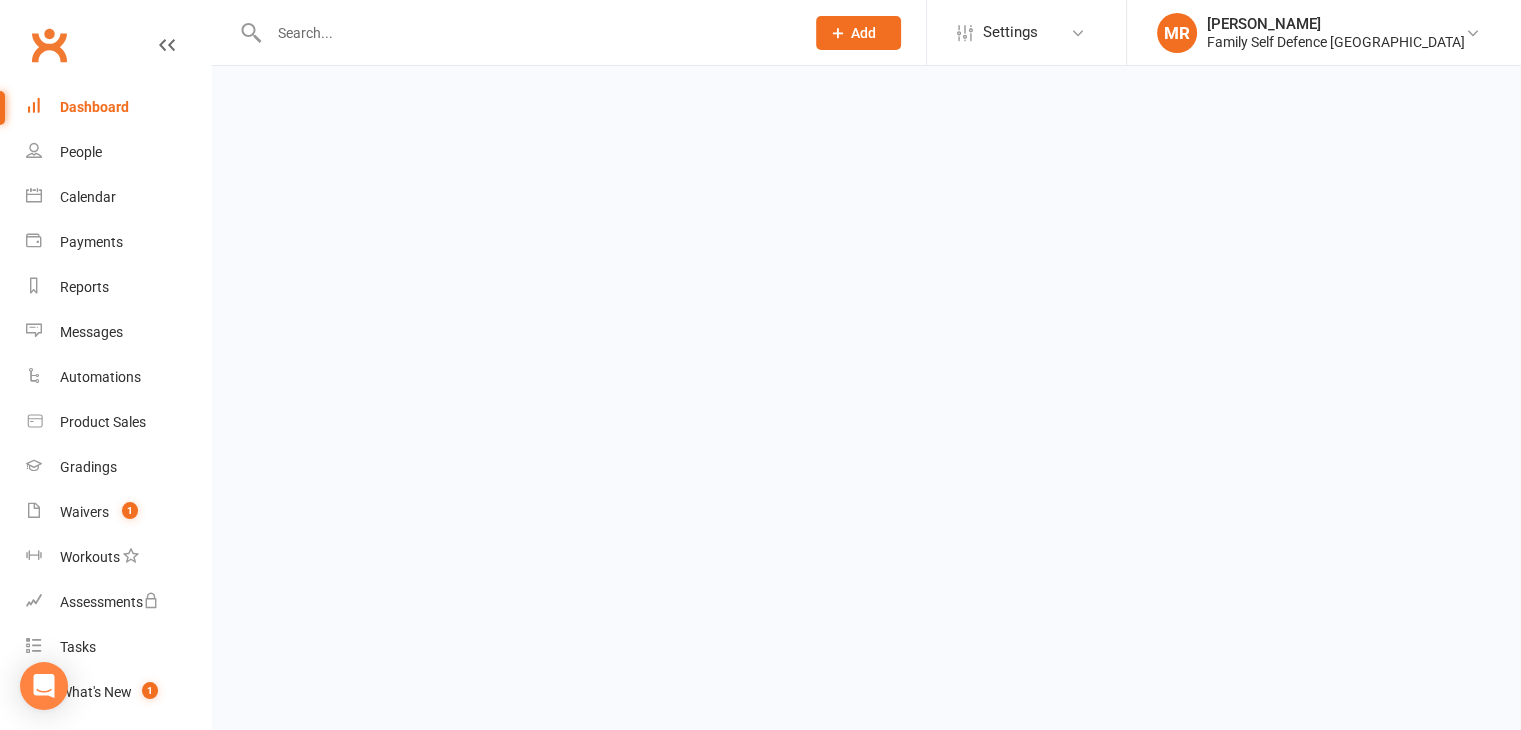 scroll, scrollTop: 0, scrollLeft: 0, axis: both 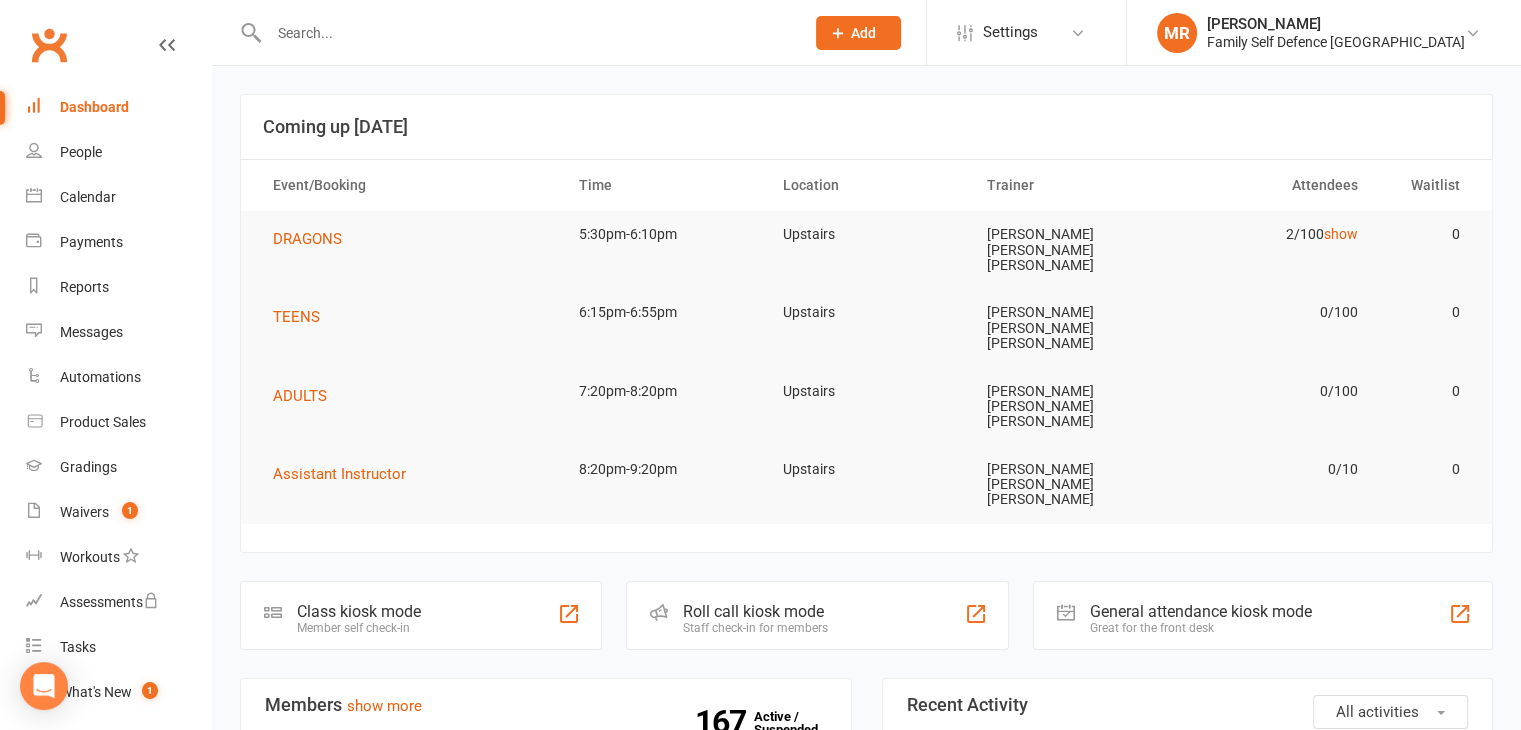 click on "Roll call kiosk mode Staff check-in for members" 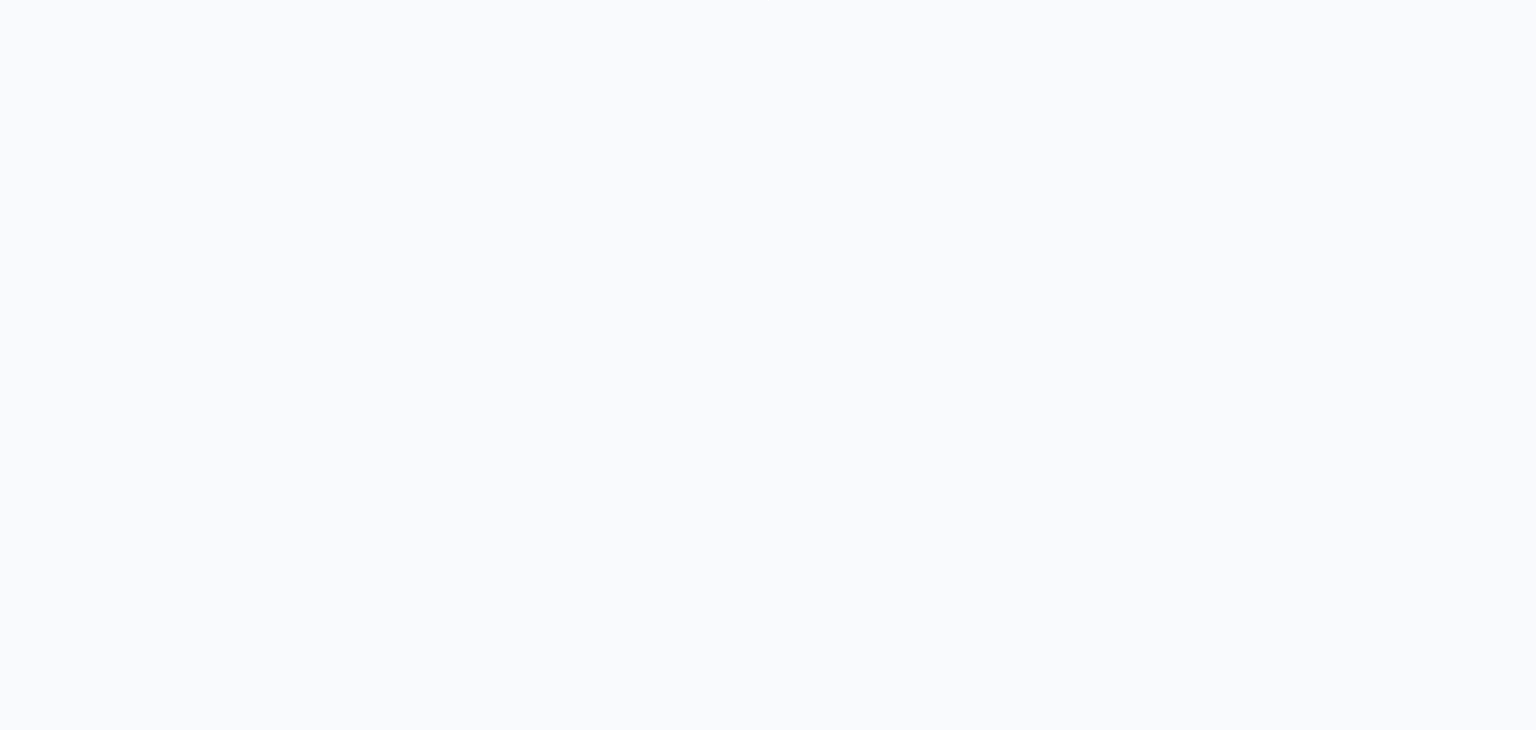scroll, scrollTop: 0, scrollLeft: 0, axis: both 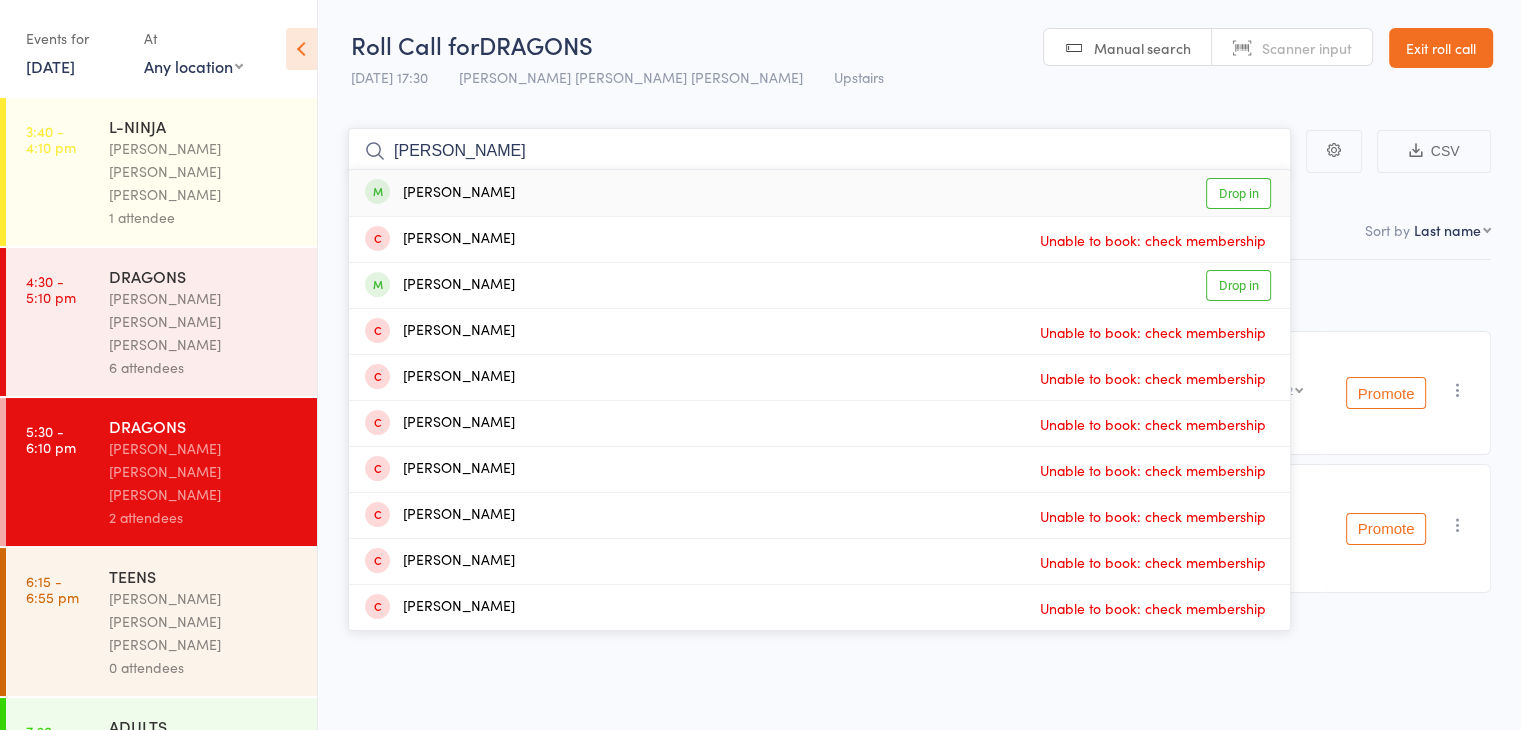 type on "lucas" 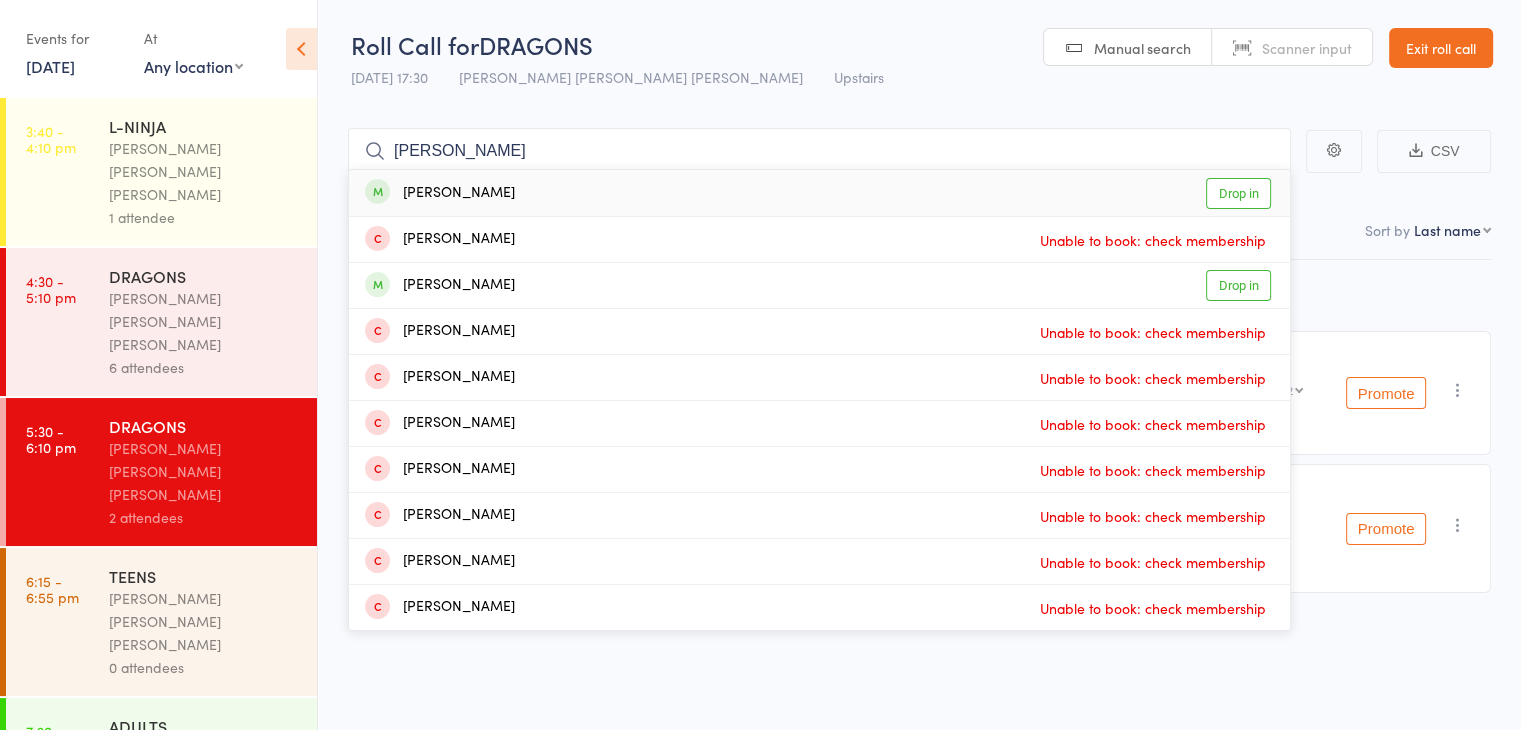 click on "Drop in" at bounding box center [1238, 193] 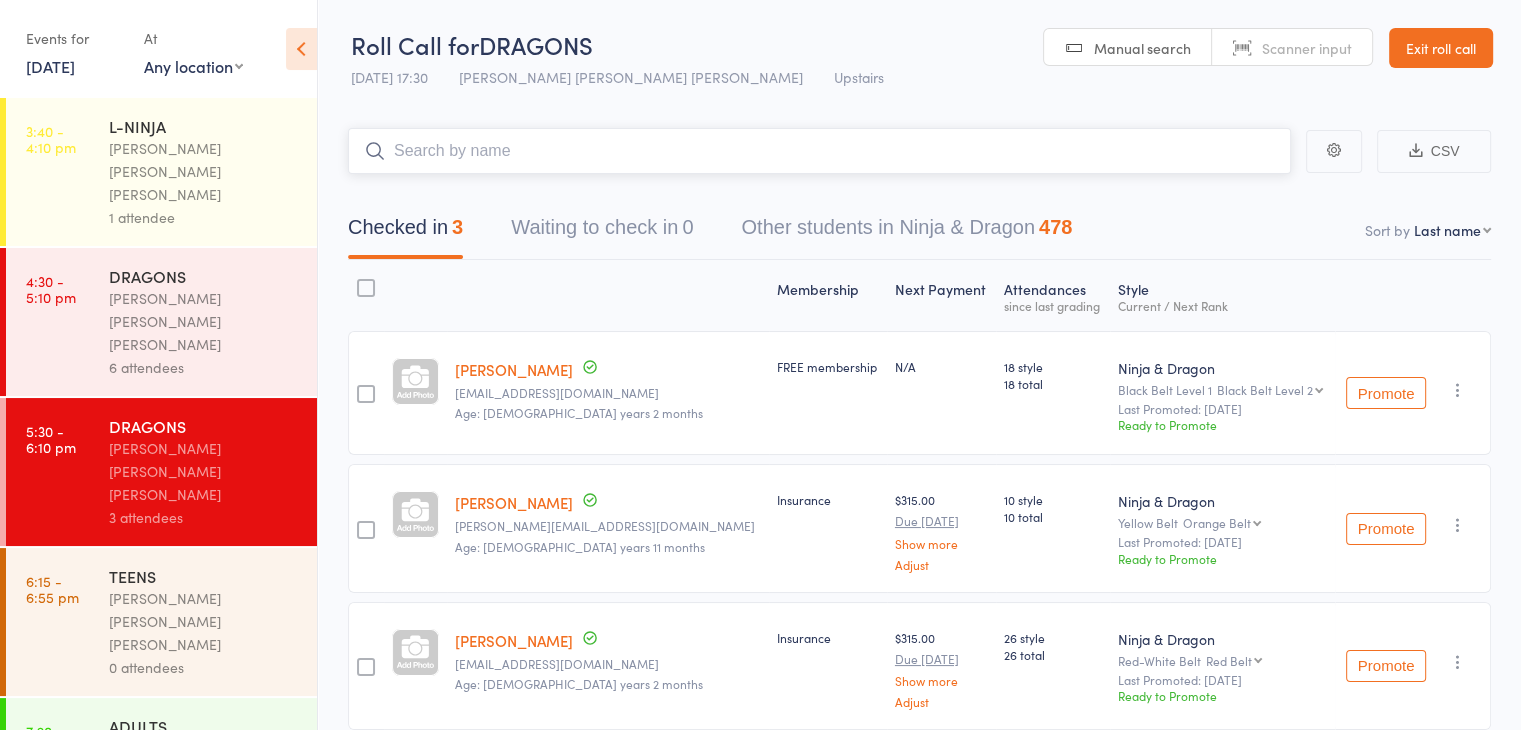 click at bounding box center (819, 151) 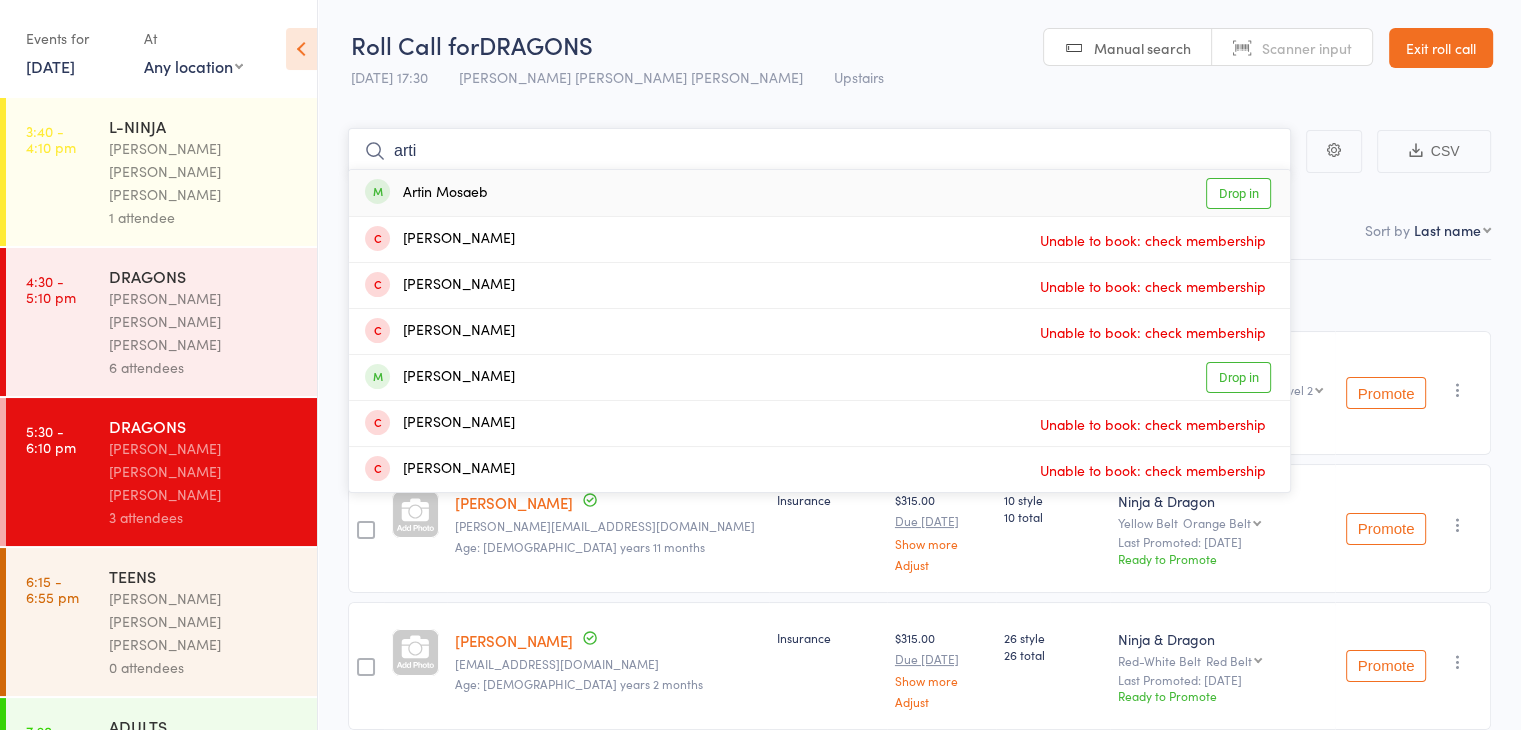 type on "arti" 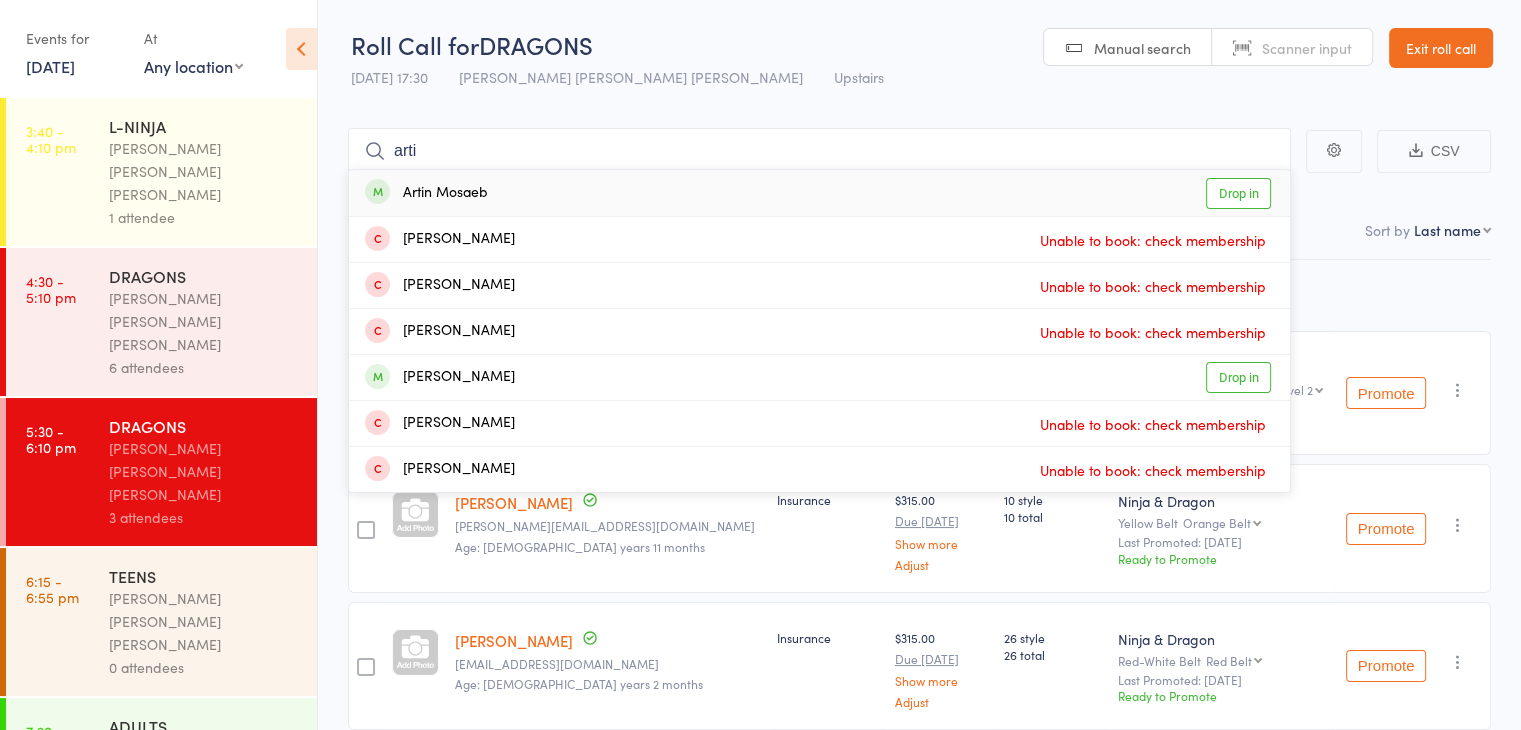 click on "Drop in" at bounding box center [1238, 193] 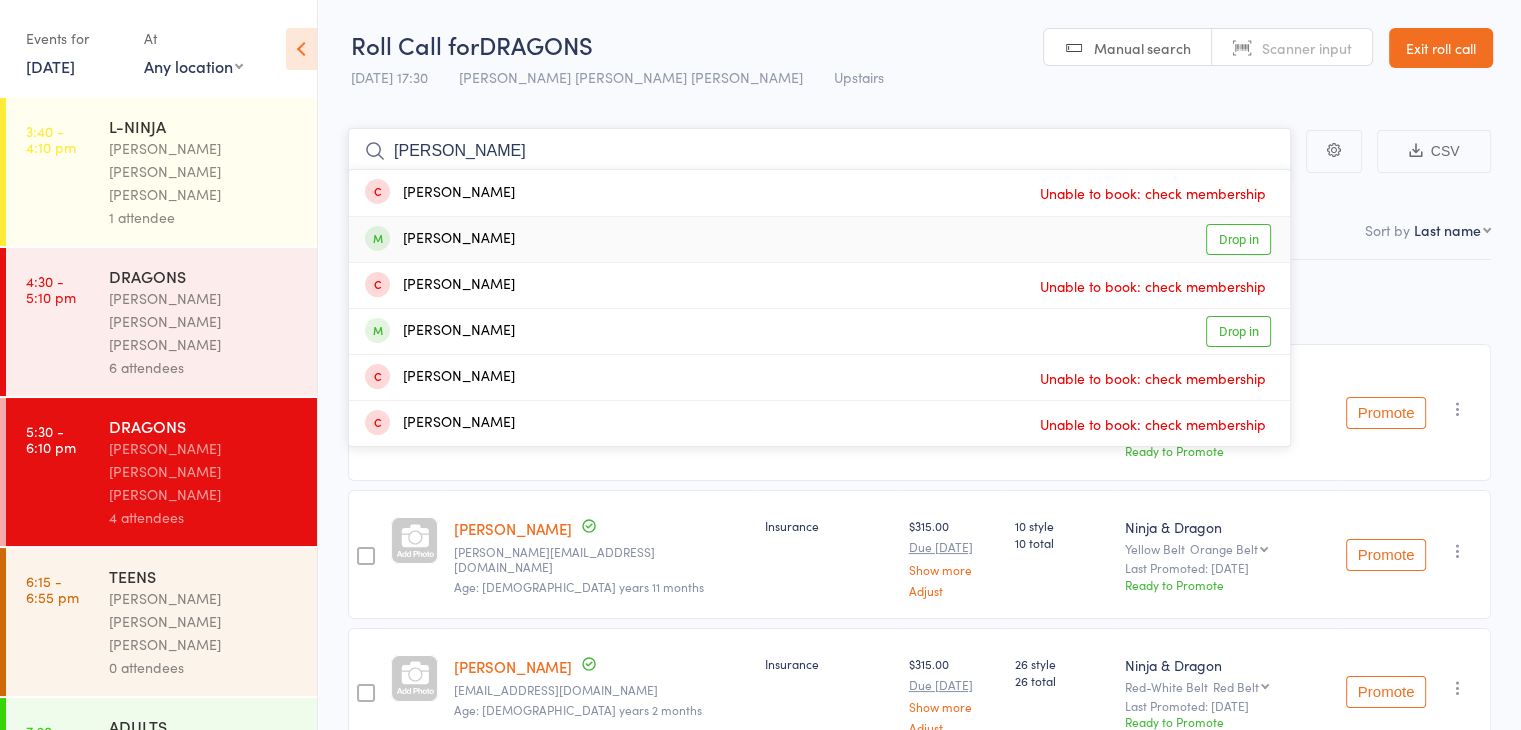type on "emily" 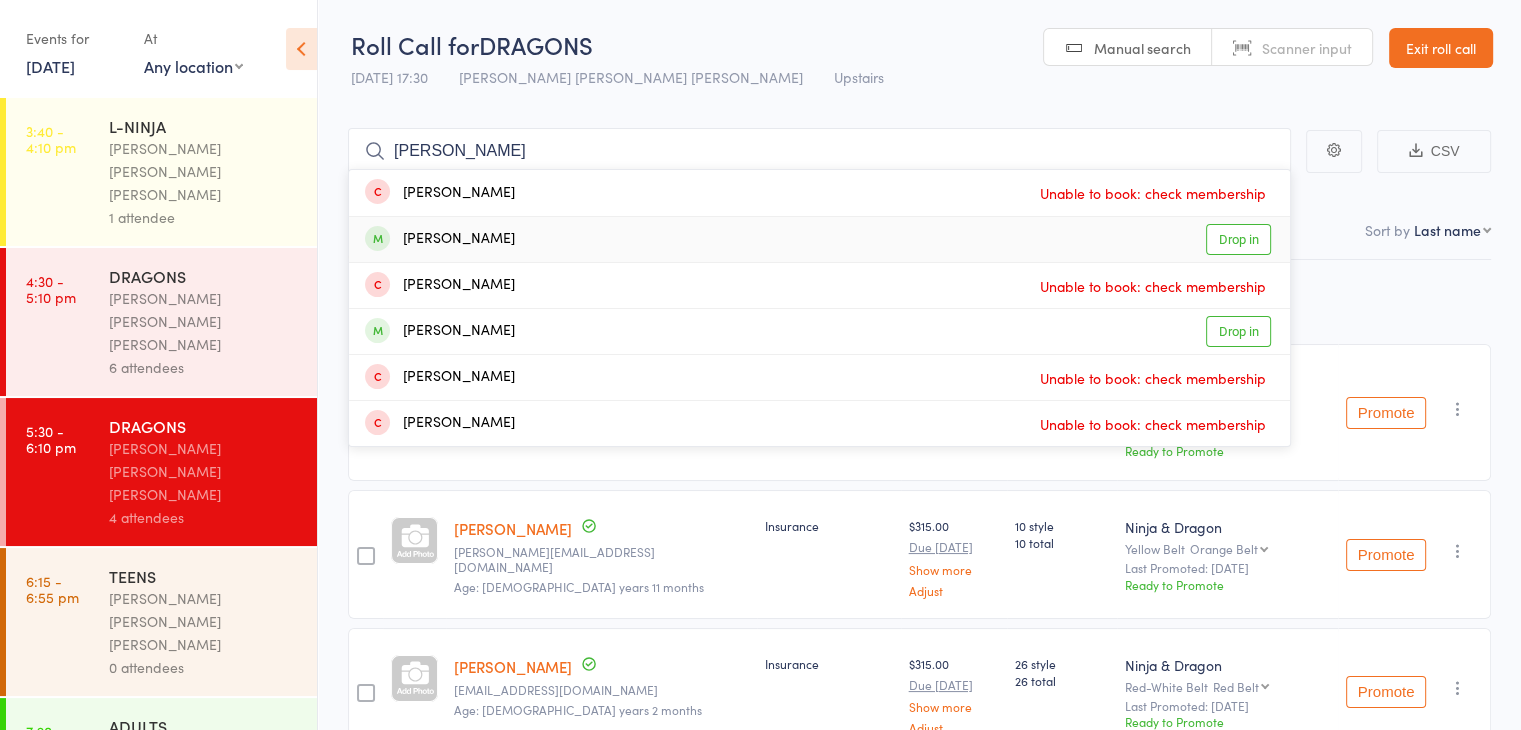 click on "Drop in" at bounding box center [1238, 239] 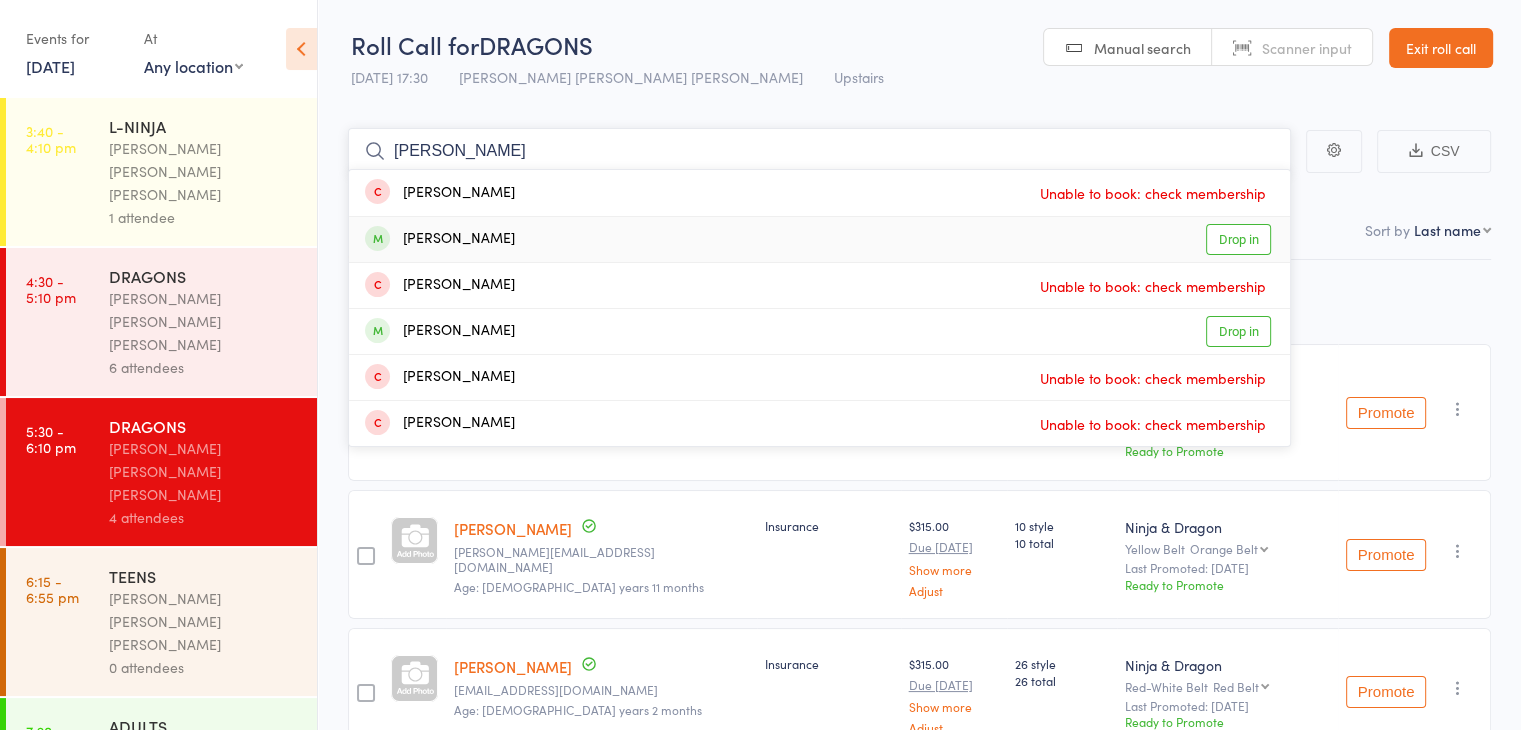 type 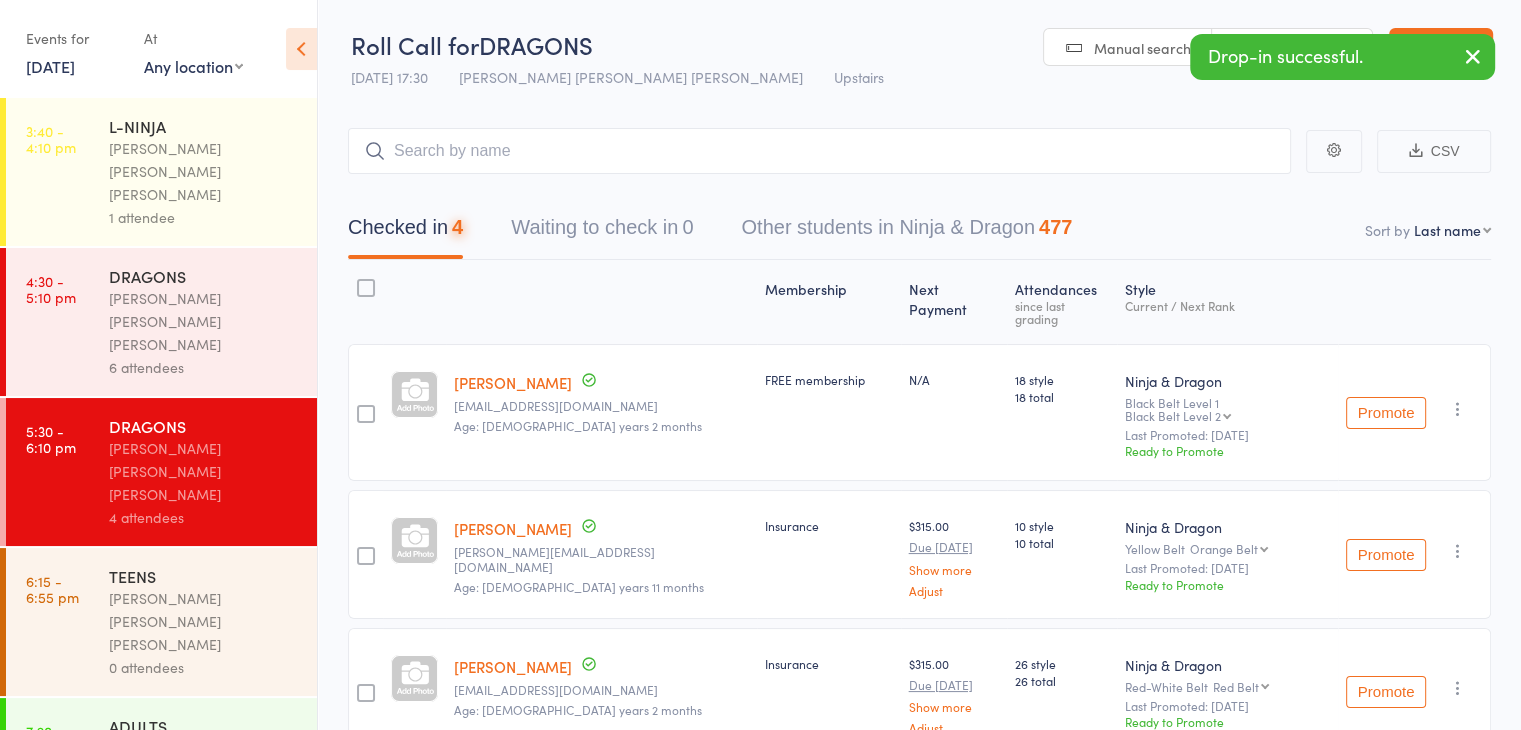click on "0 attendees" at bounding box center (204, 667) 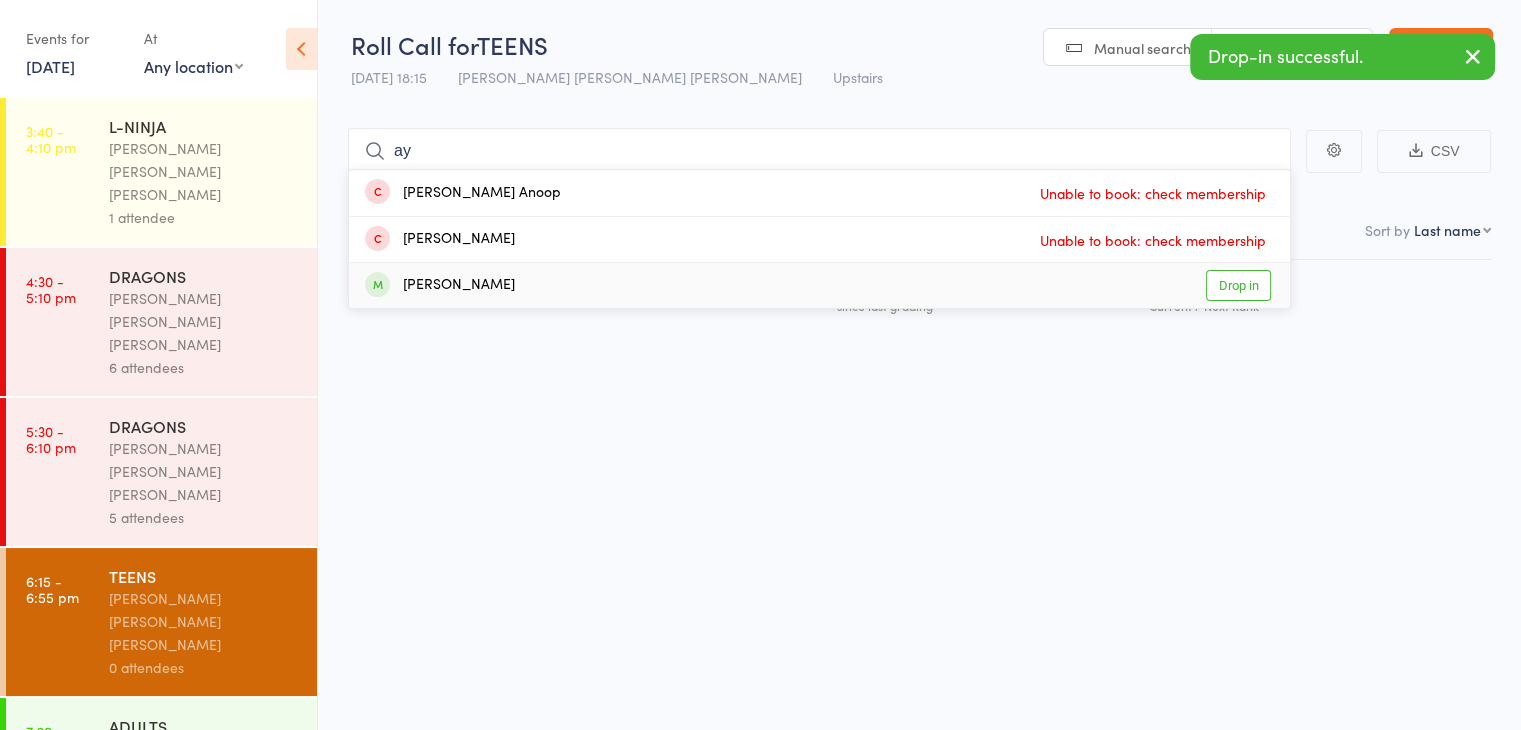 click on "Next Payment Atten­dances since last grading Style Current / Next Rank" at bounding box center (919, 335) 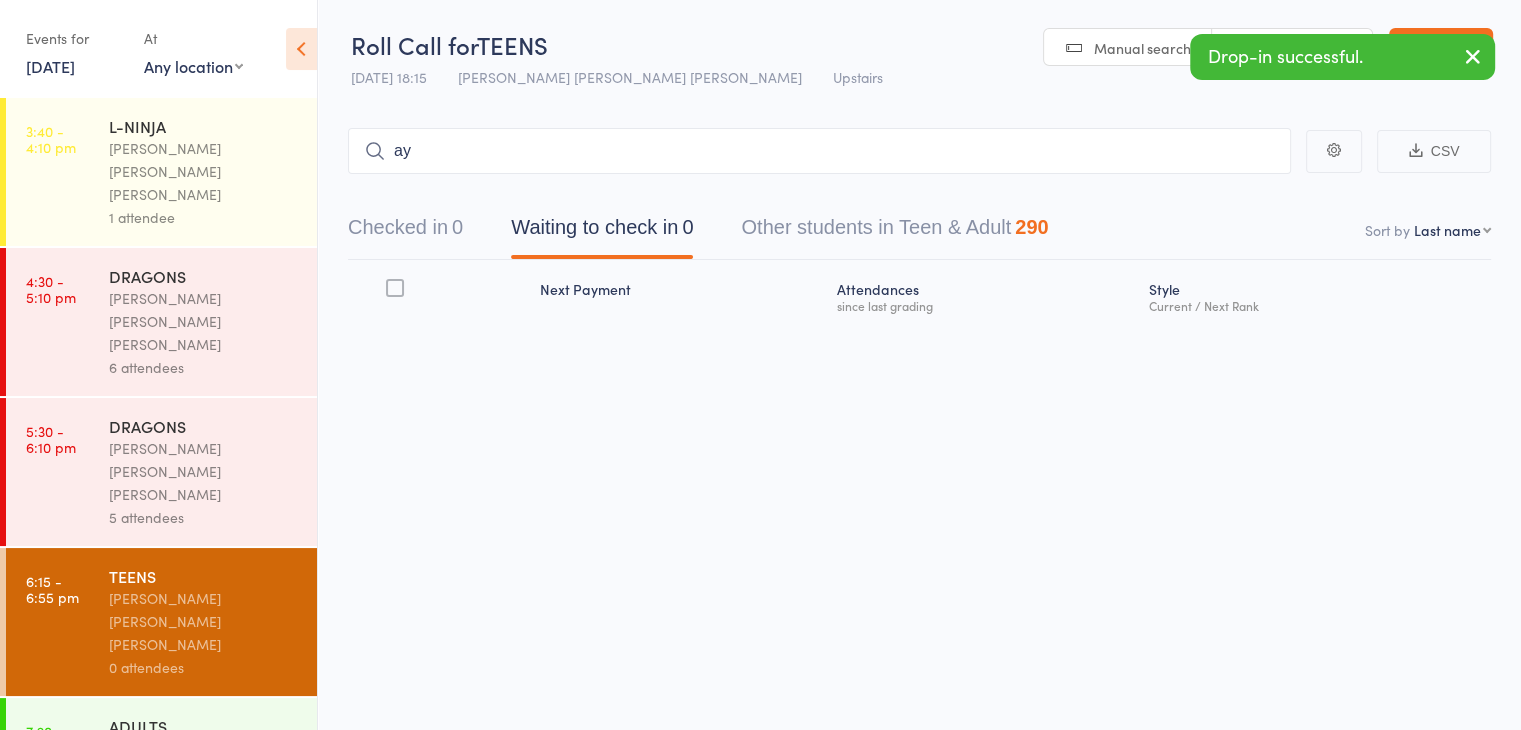 click on "Checked in  0" at bounding box center (405, 232) 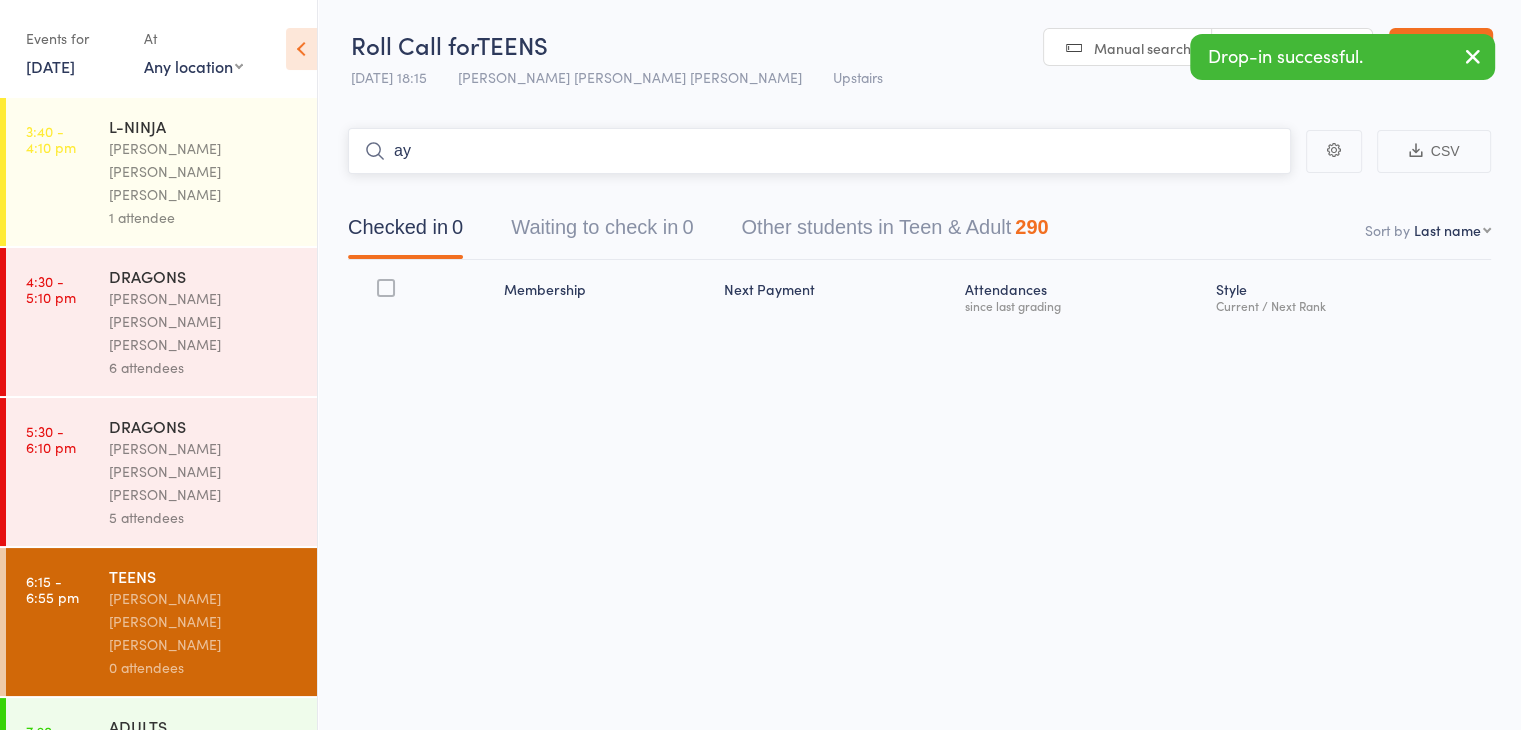 click on "ay" at bounding box center (819, 151) 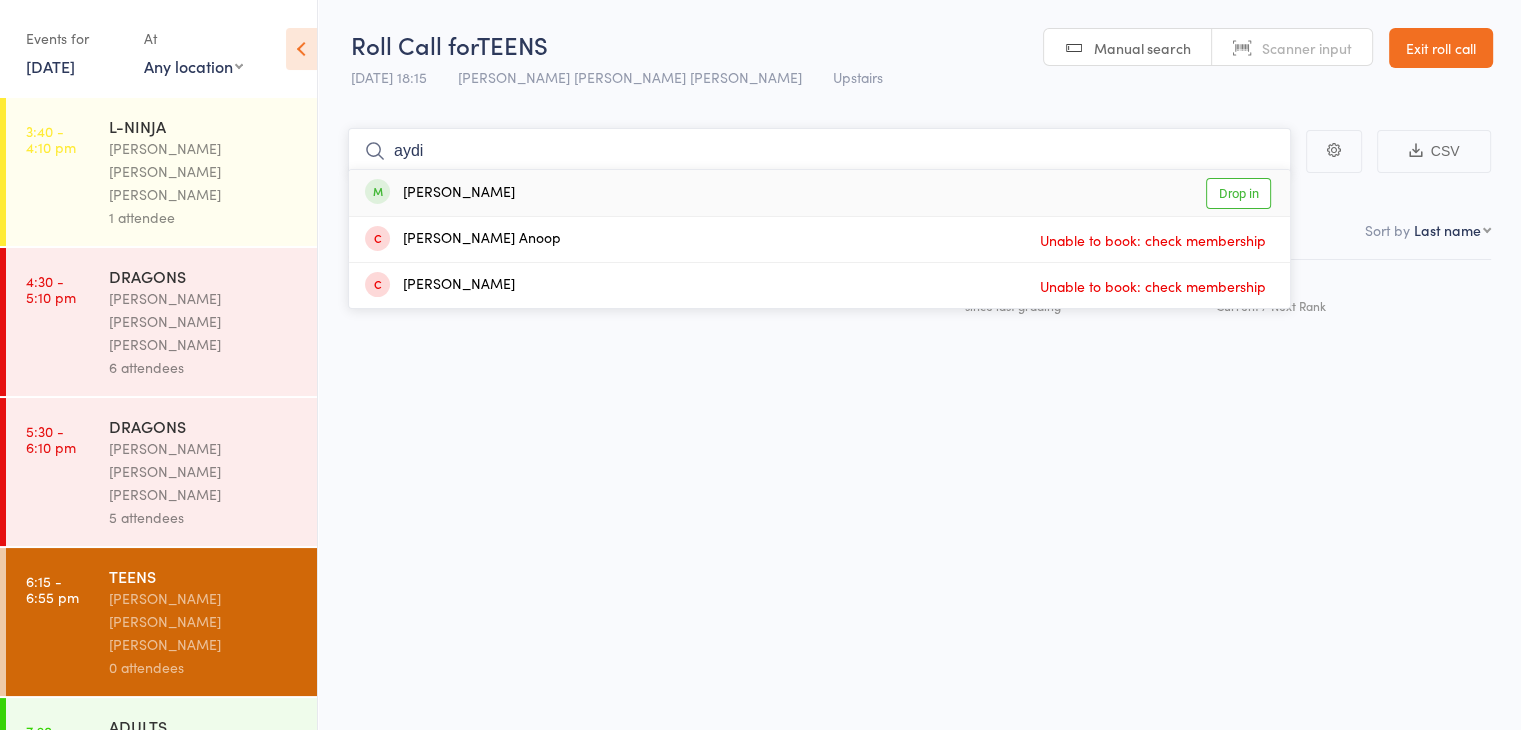 type on "aydi" 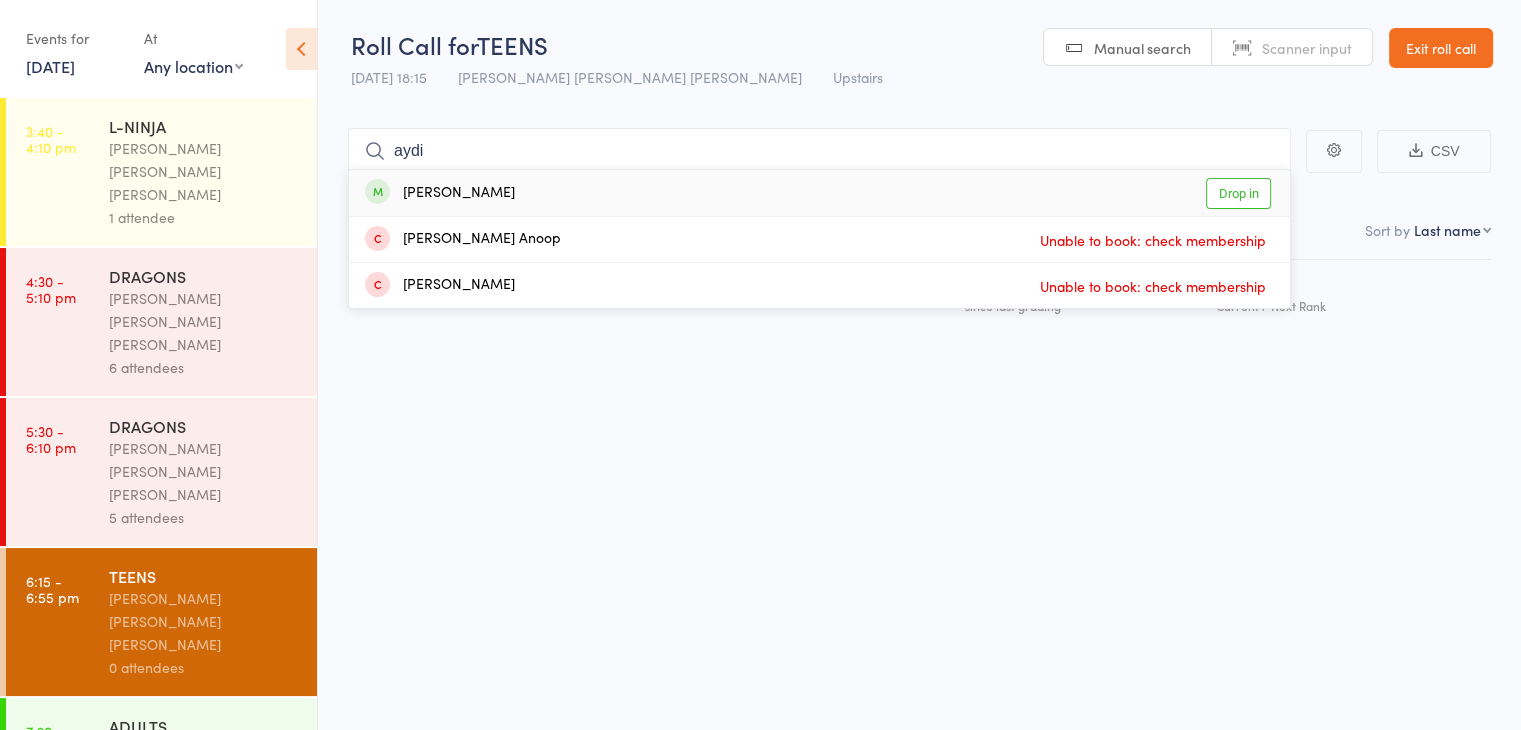 click on "Drop in" at bounding box center [1238, 193] 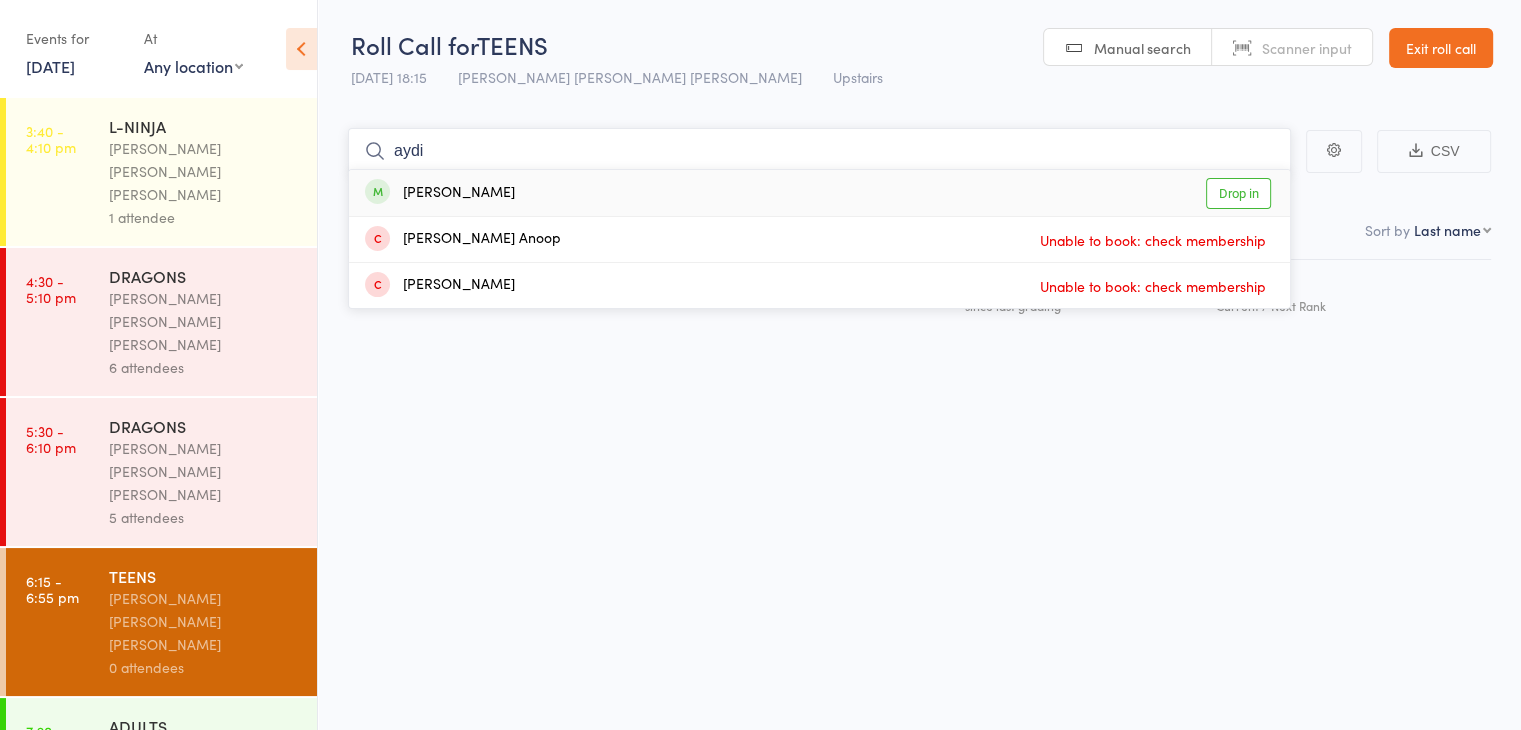 type 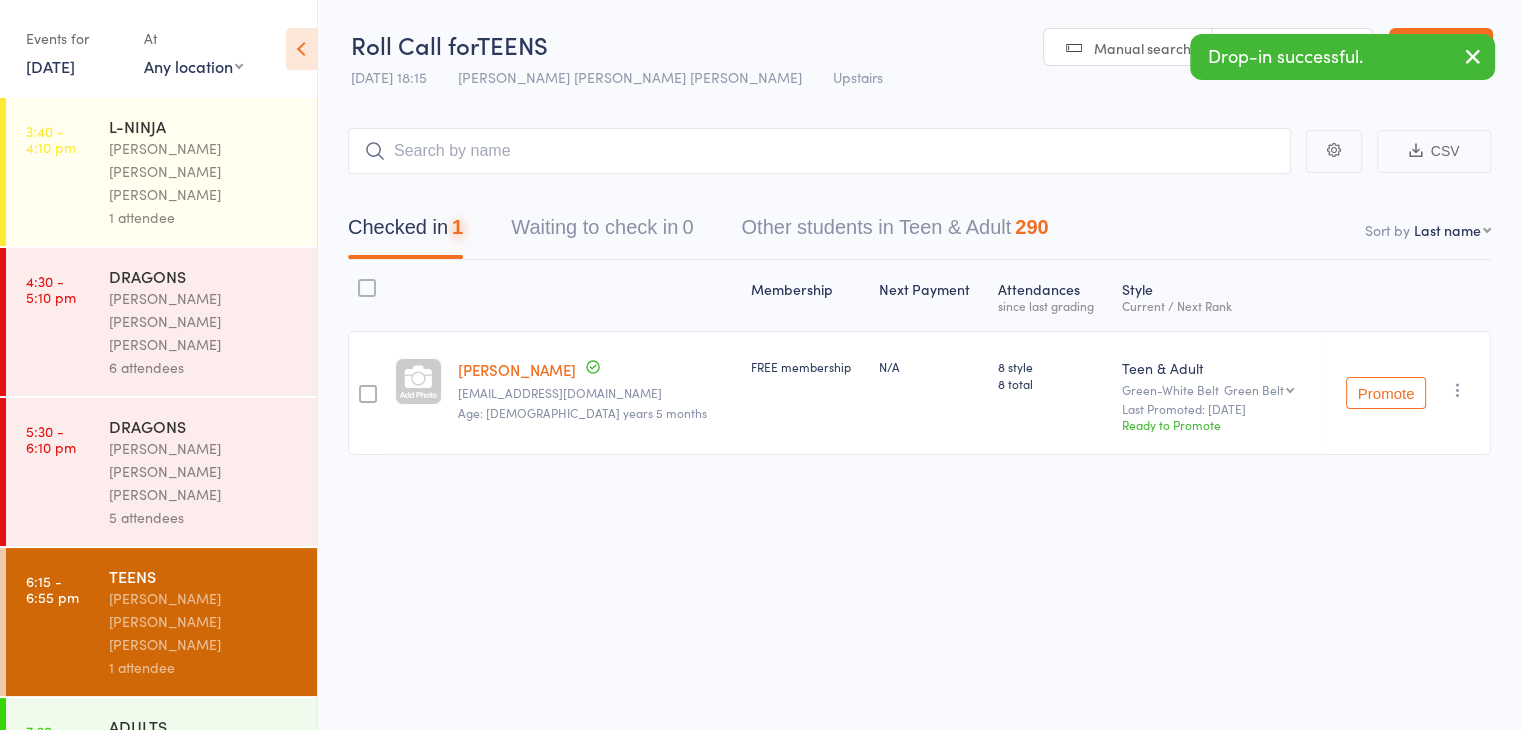 click on "DRAGONS Keyvan Castle Hill Mirzai 5 attendees" at bounding box center (213, 472) 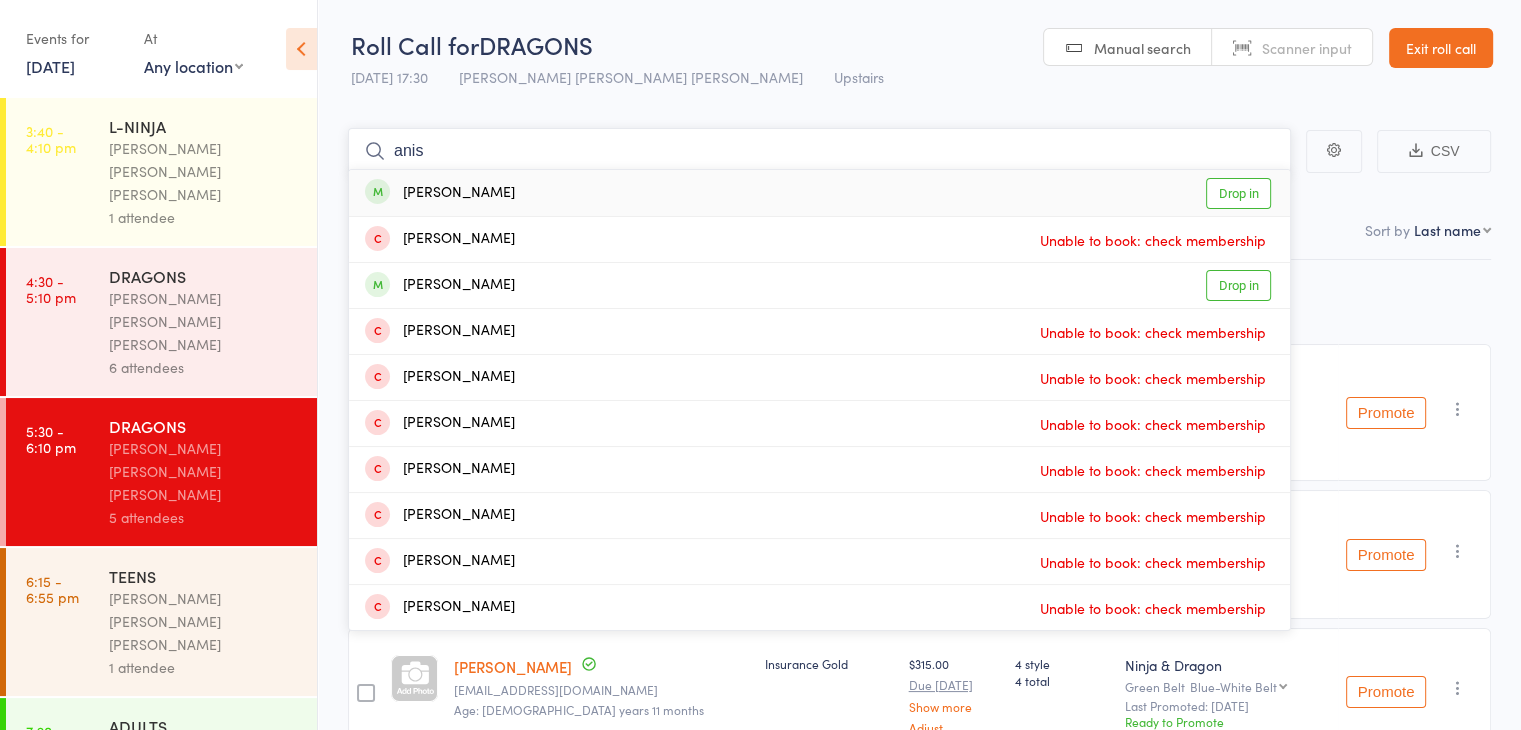 type on "anis" 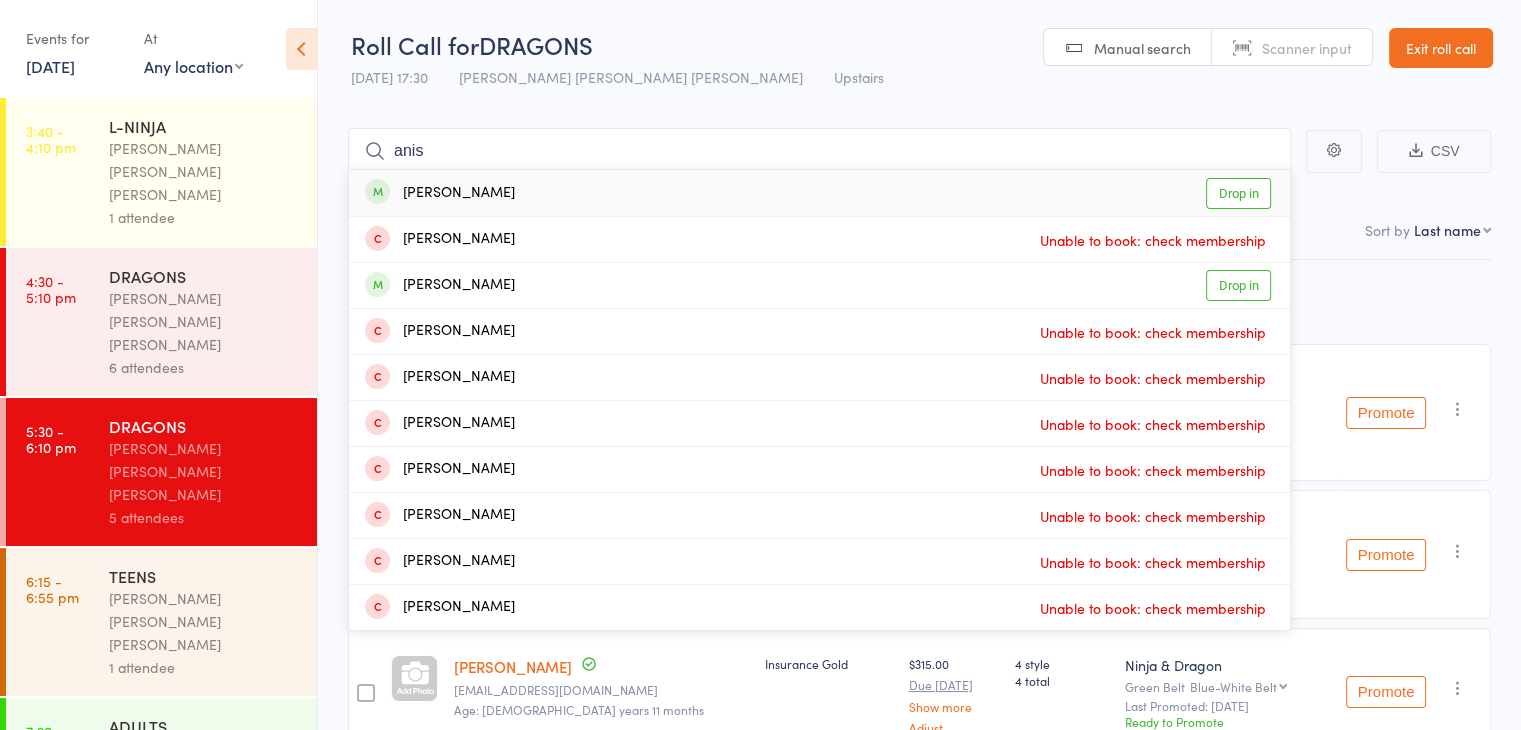 click on "Drop in" at bounding box center [1238, 193] 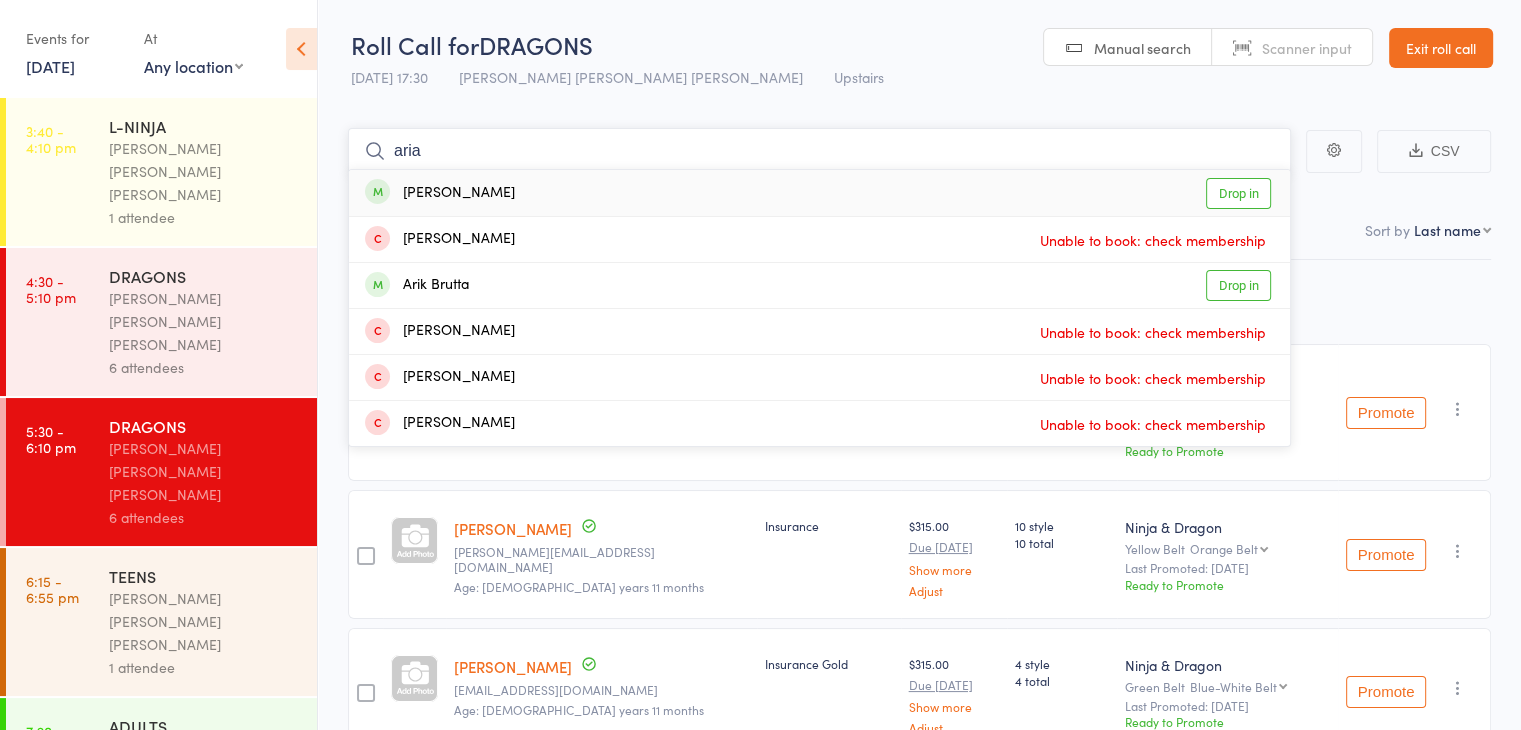 type on "aria" 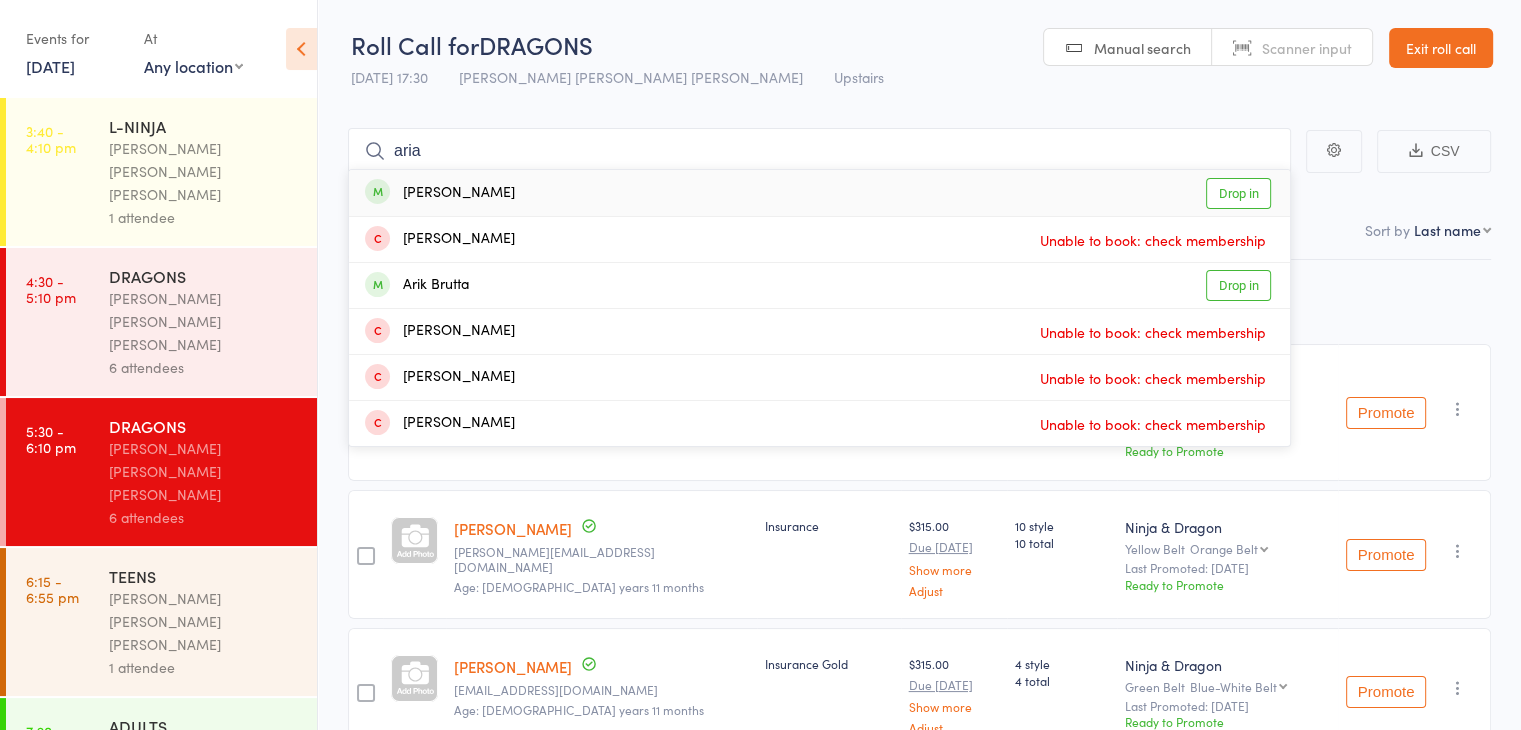click on "Drop in" at bounding box center [1238, 193] 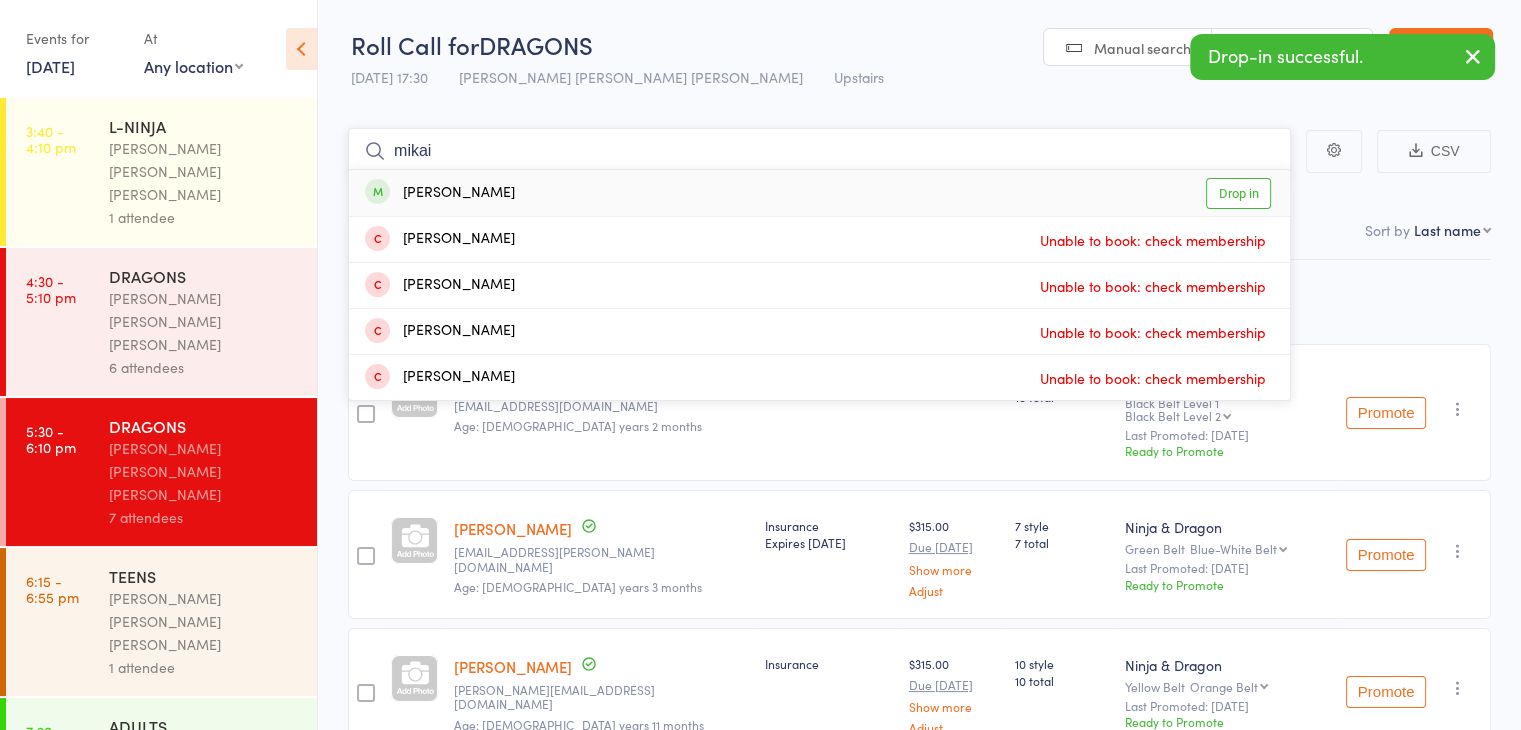 type on "mikai" 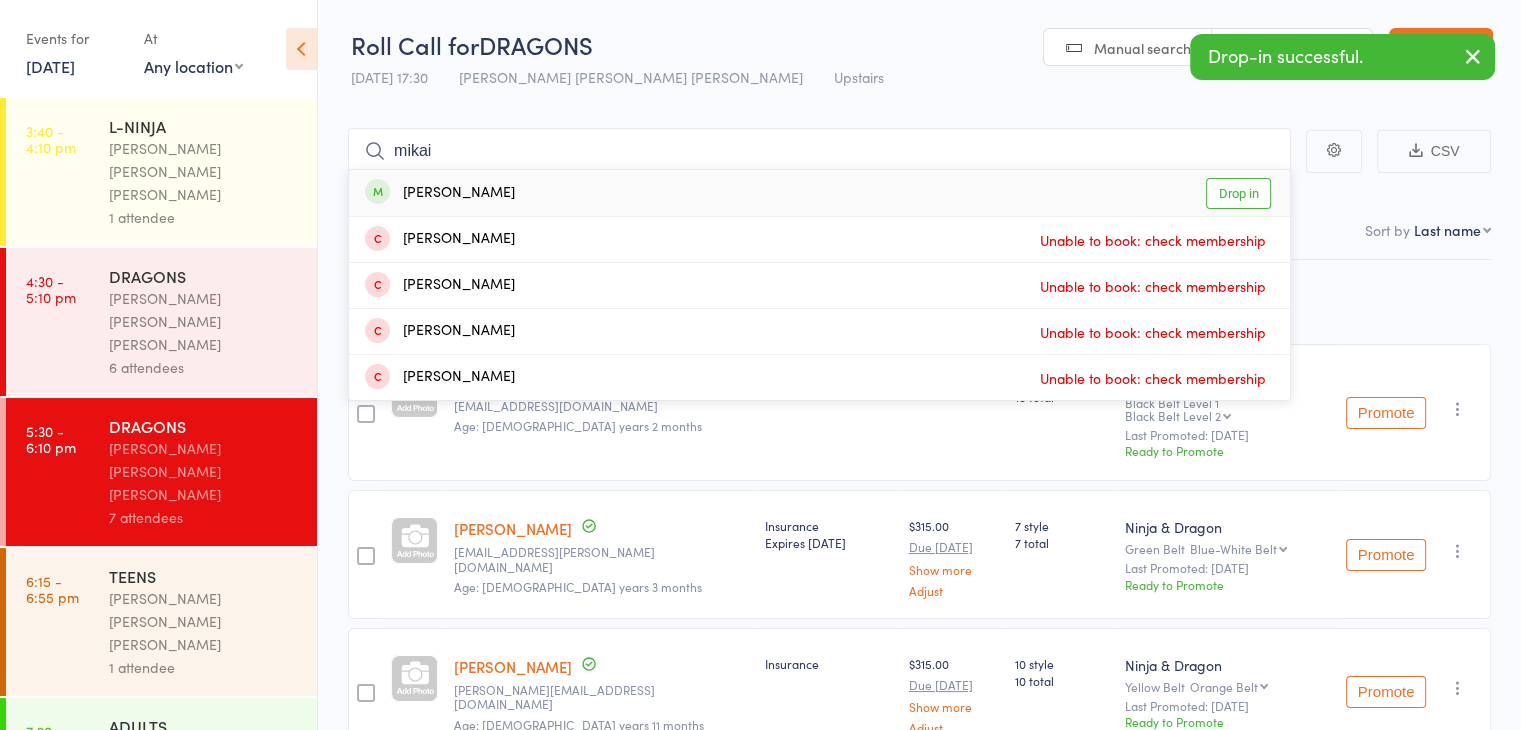 click on "Drop in" at bounding box center [1238, 193] 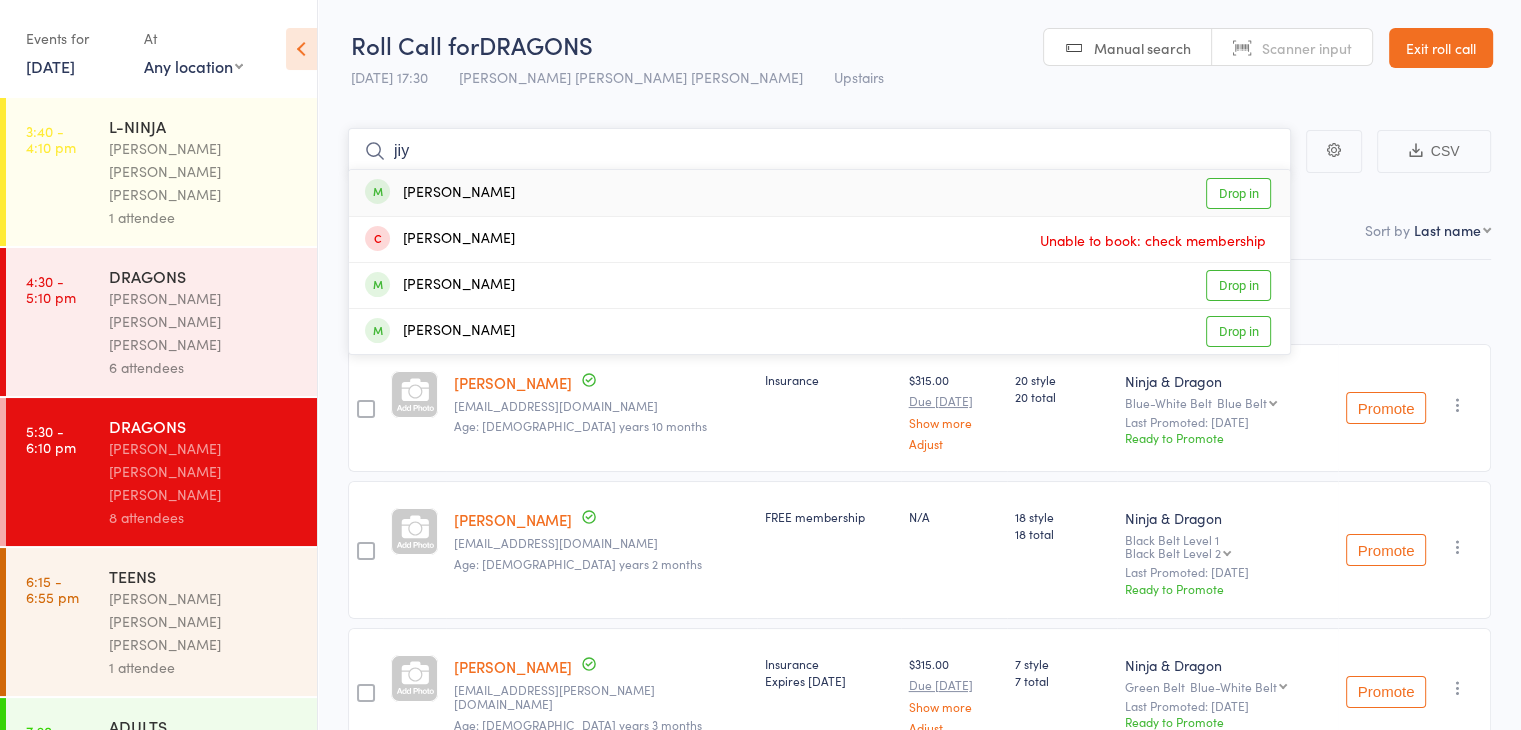 type on "jiy" 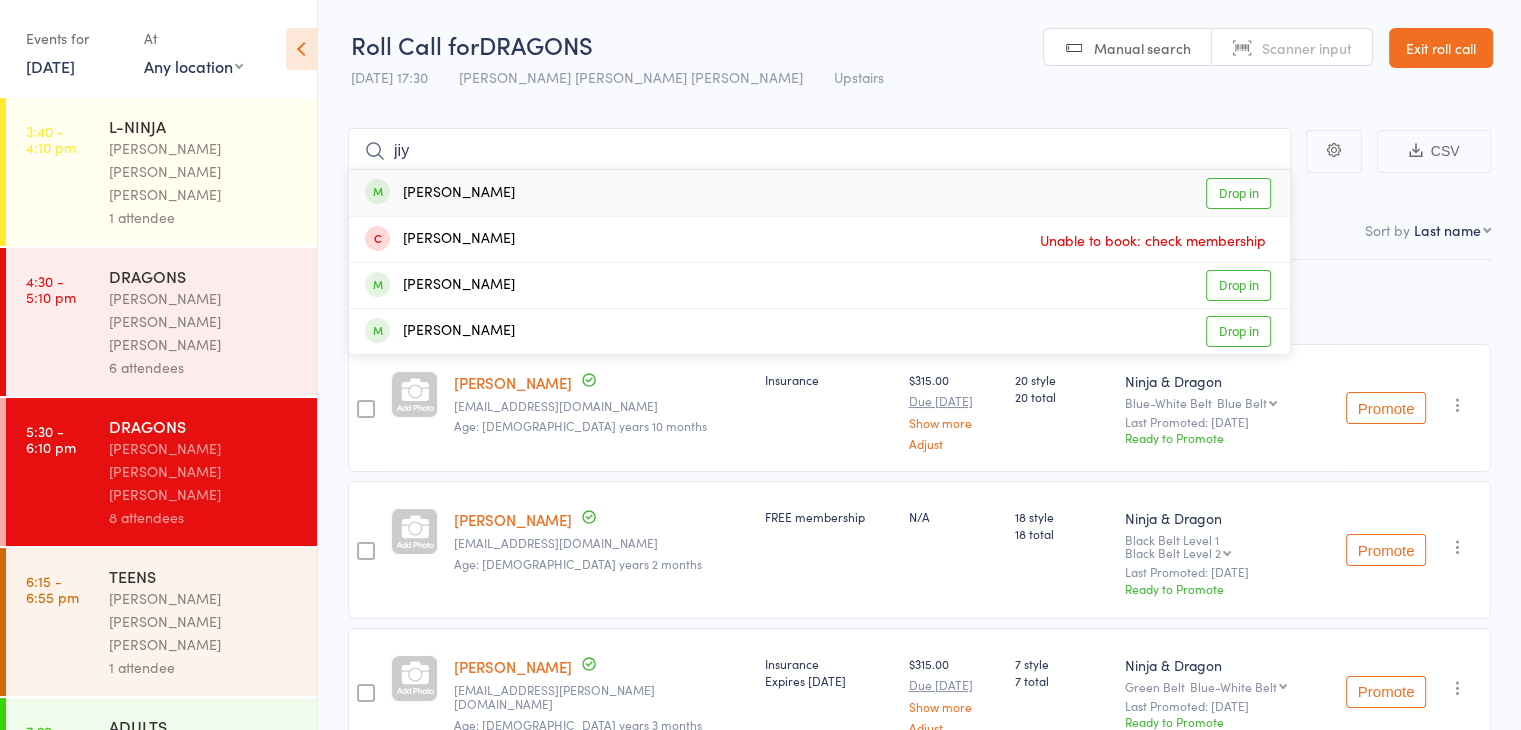 click on "Drop in" at bounding box center [1238, 193] 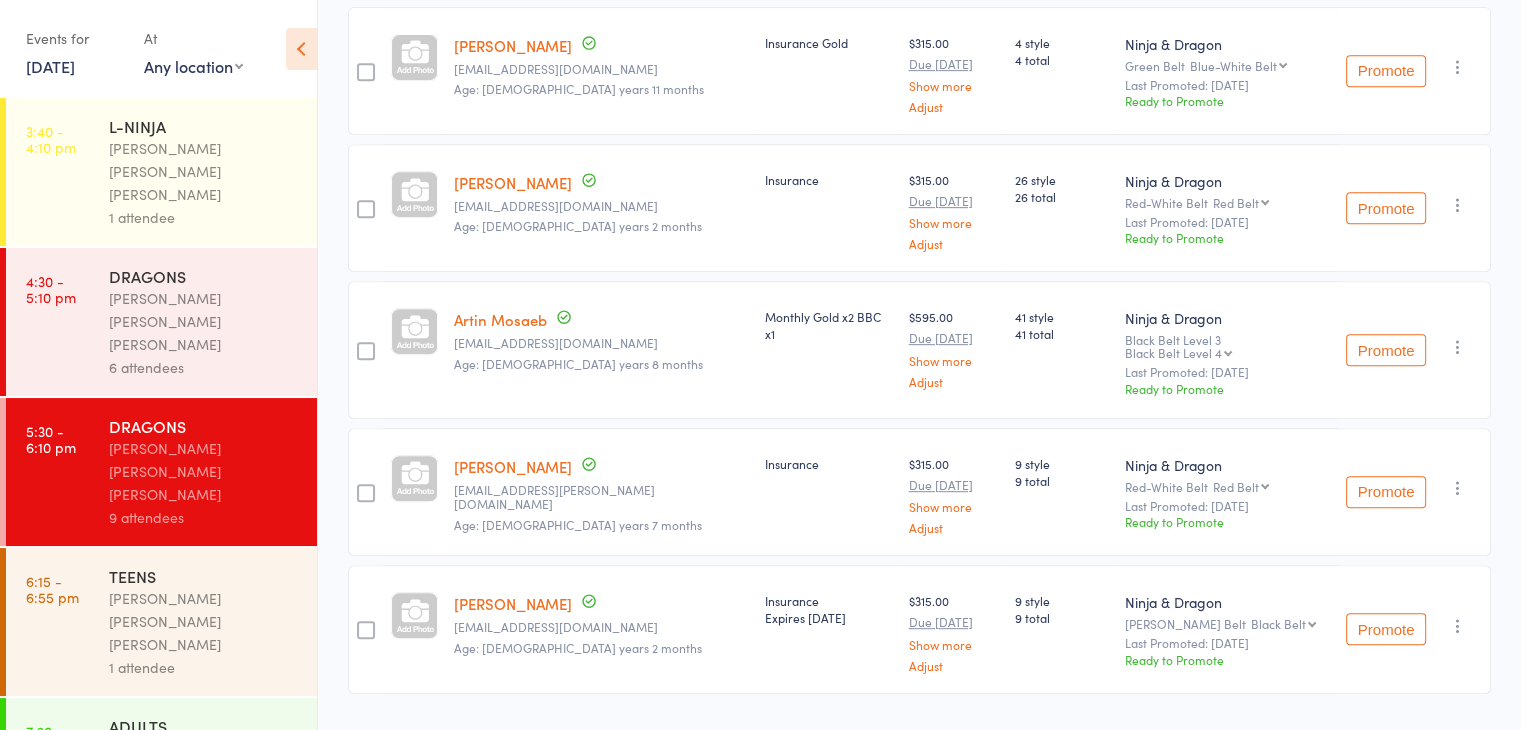 scroll, scrollTop: 906, scrollLeft: 0, axis: vertical 